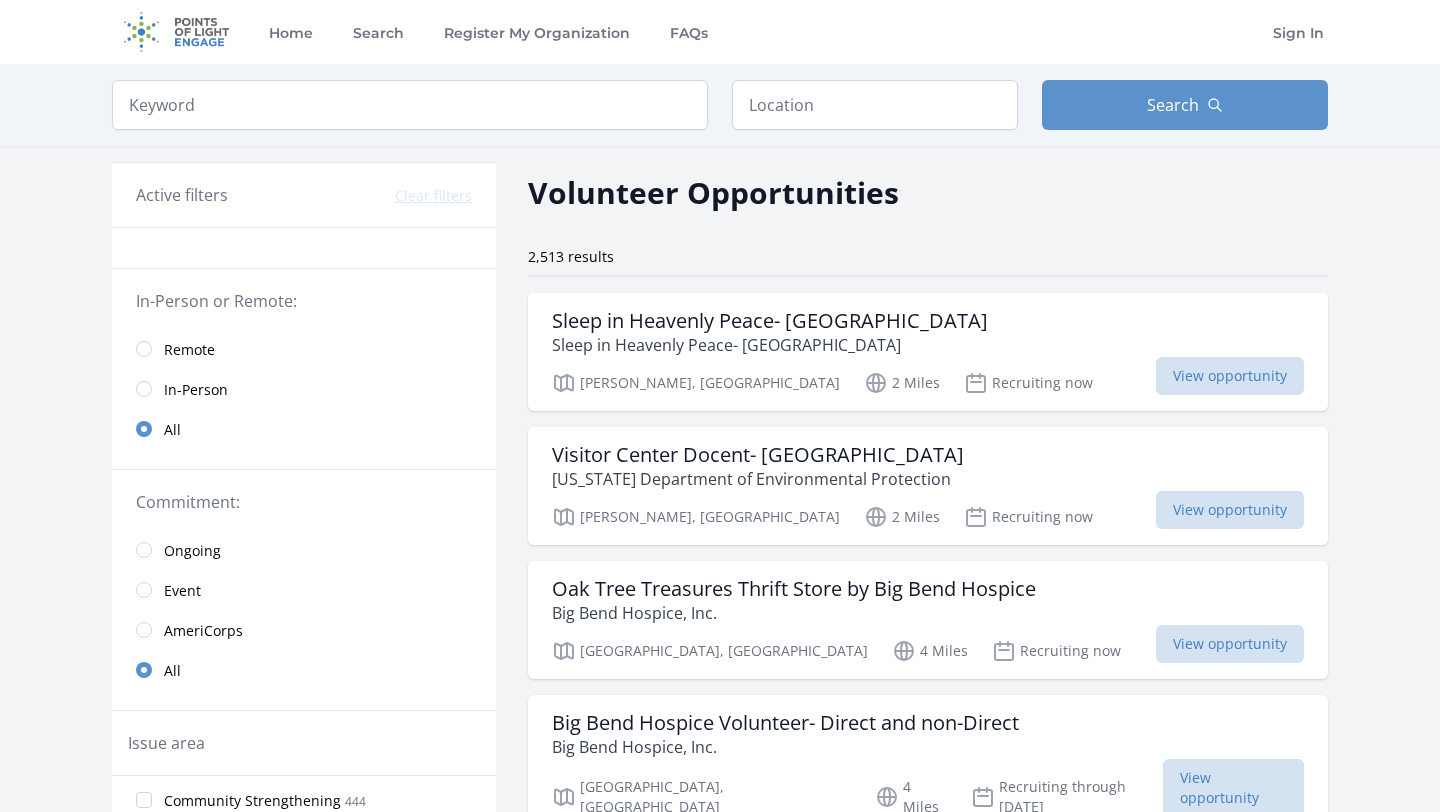scroll, scrollTop: 0, scrollLeft: 0, axis: both 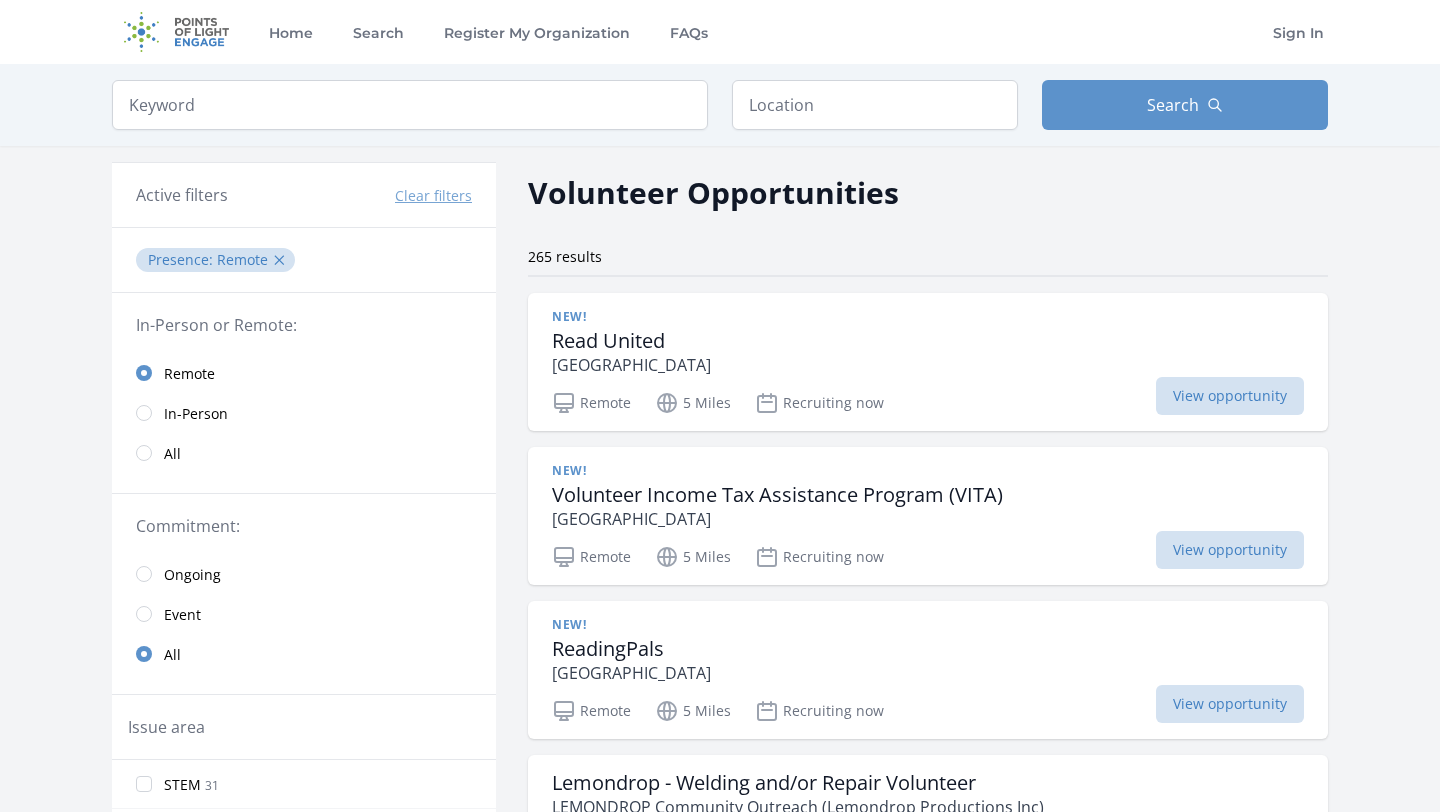 click on "In-Person" at bounding box center (196, 414) 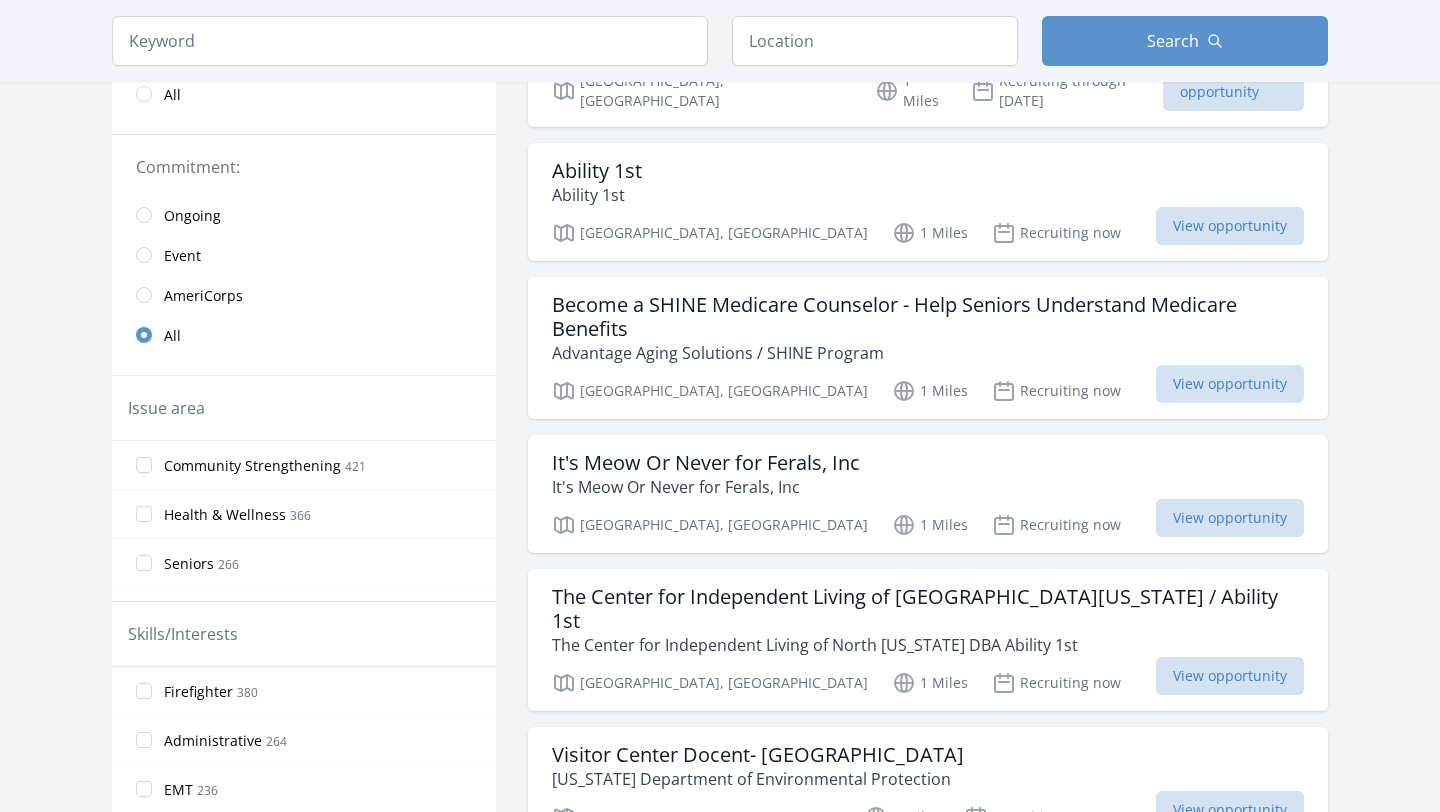 scroll, scrollTop: 506, scrollLeft: 0, axis: vertical 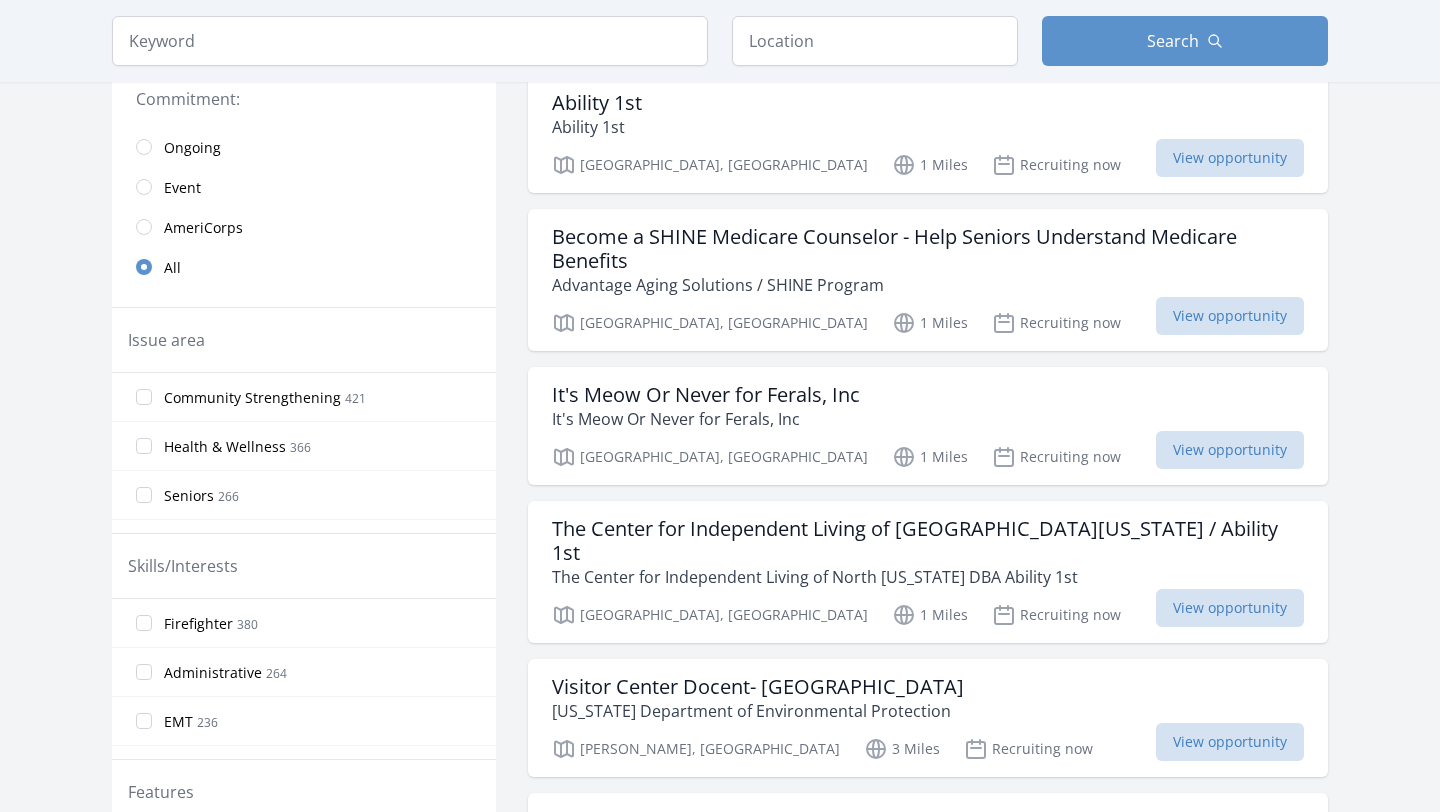 click on "Health & Wellness" at bounding box center (225, 447) 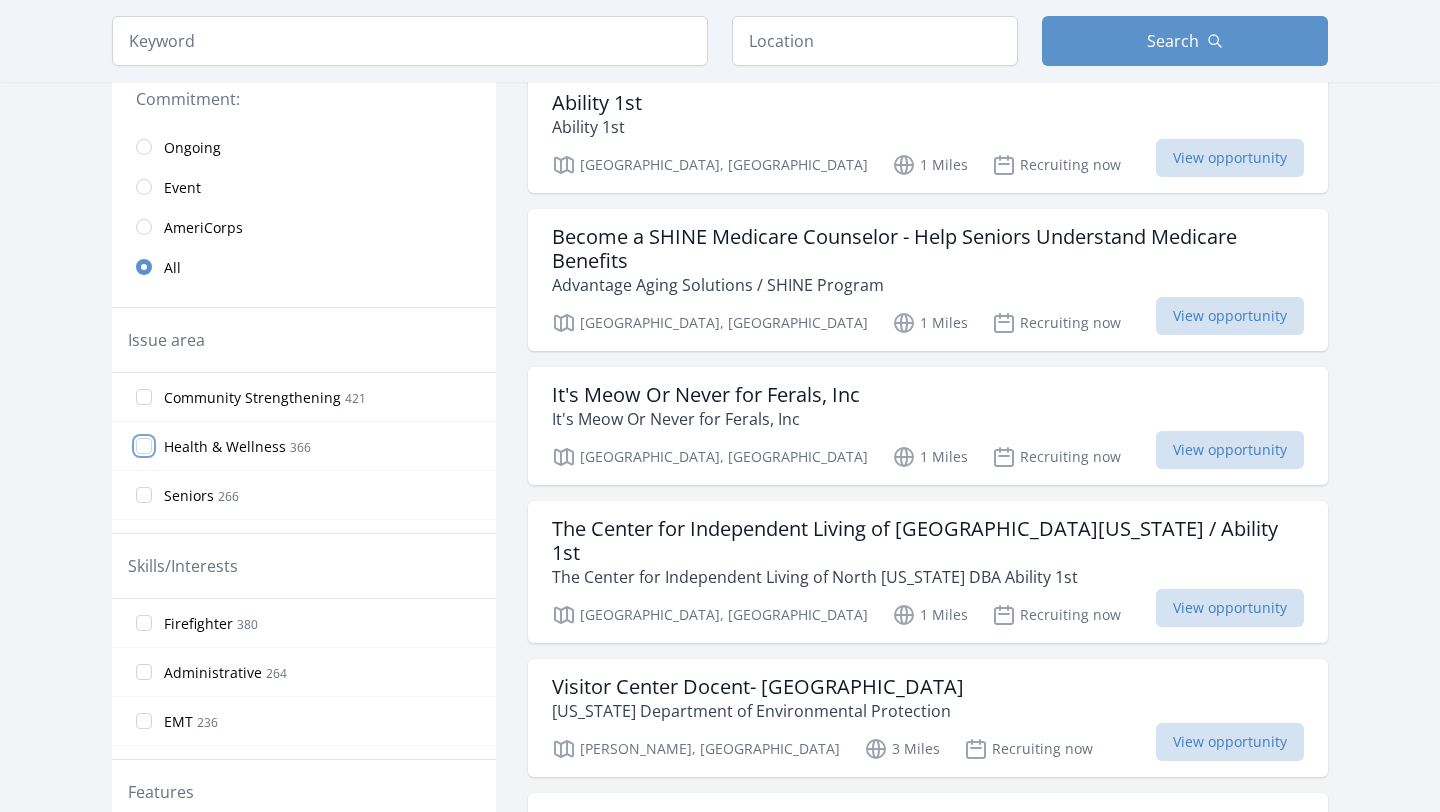 click on "Health & Wellness   366" at bounding box center (144, 446) 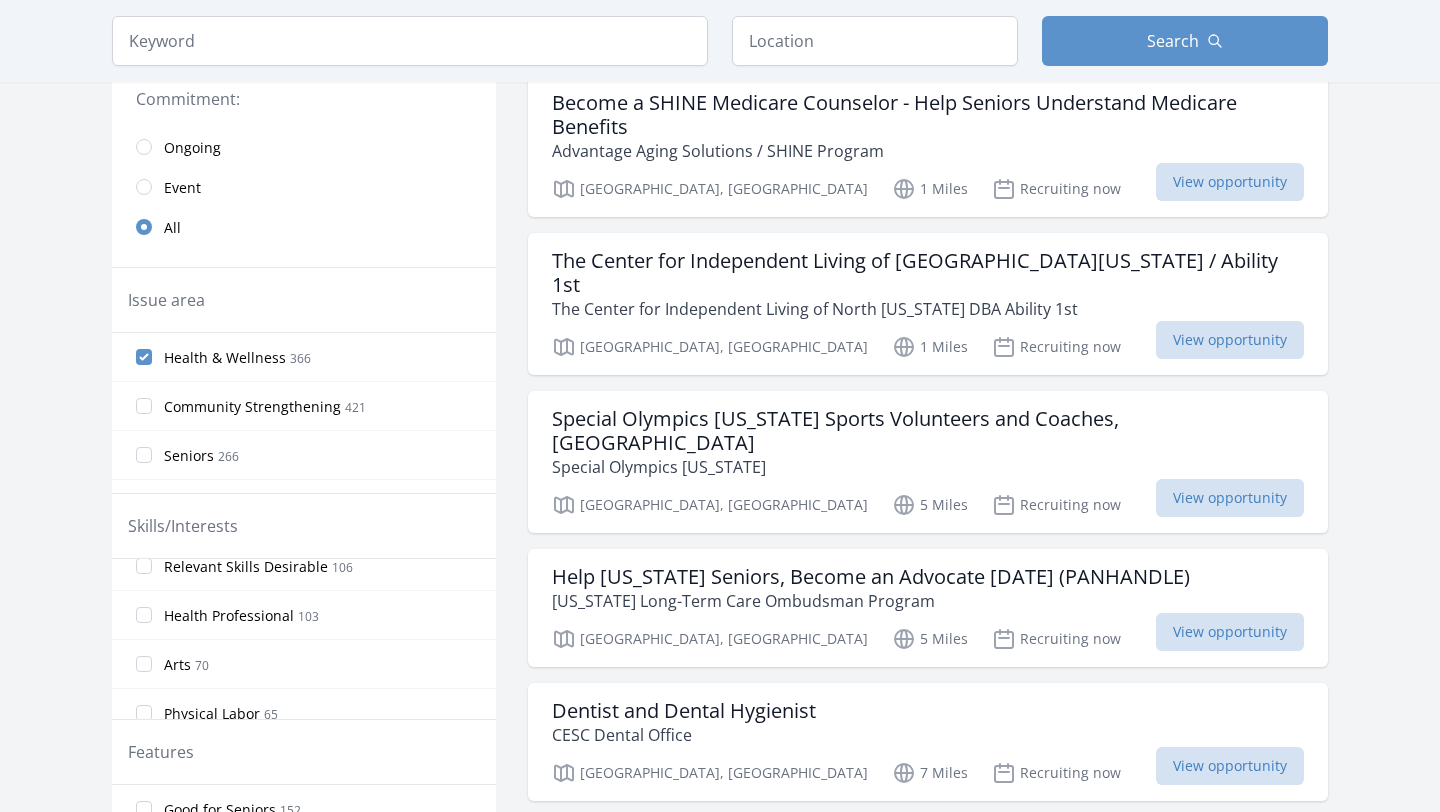 scroll, scrollTop: 0, scrollLeft: 0, axis: both 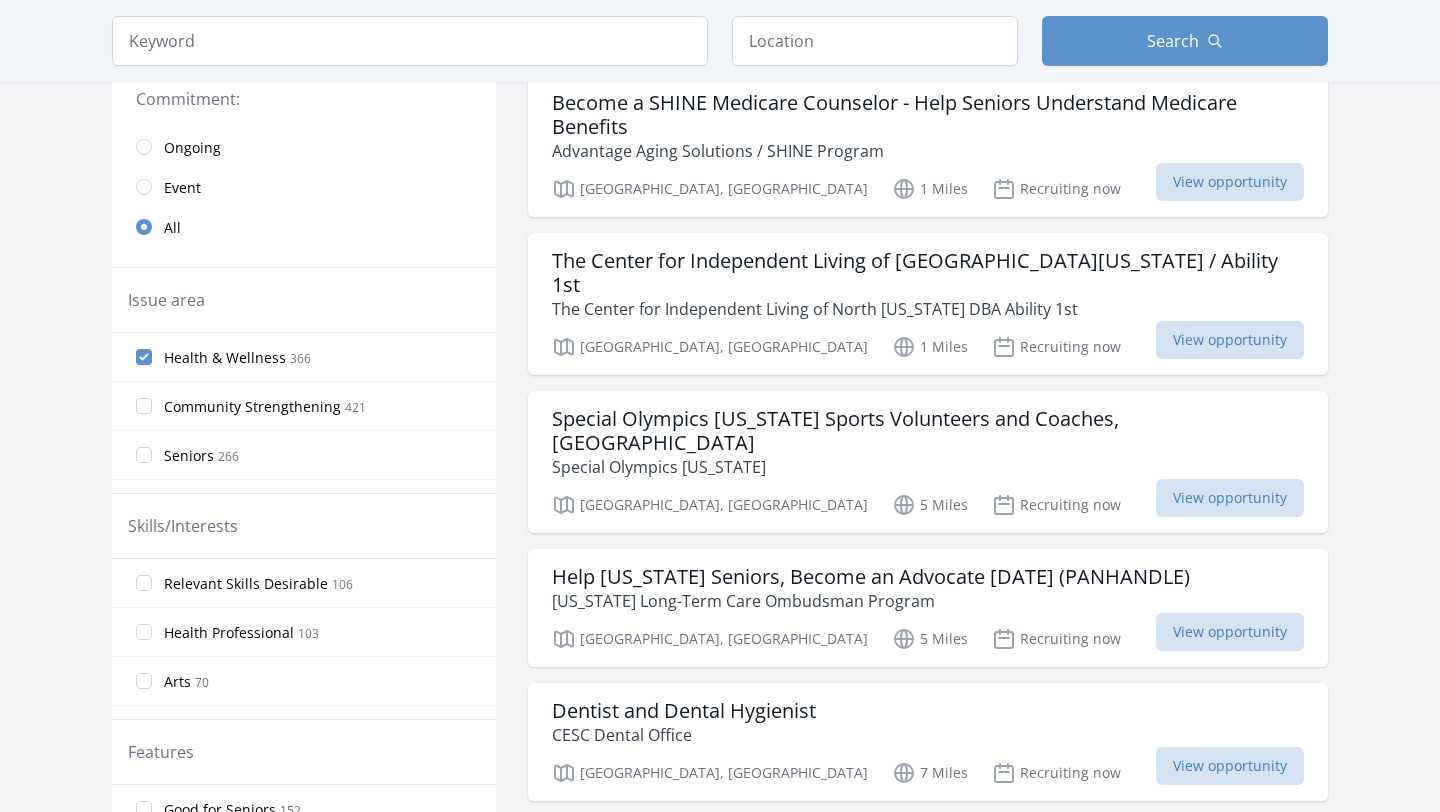 click on "Health Professional" at bounding box center [229, 633] 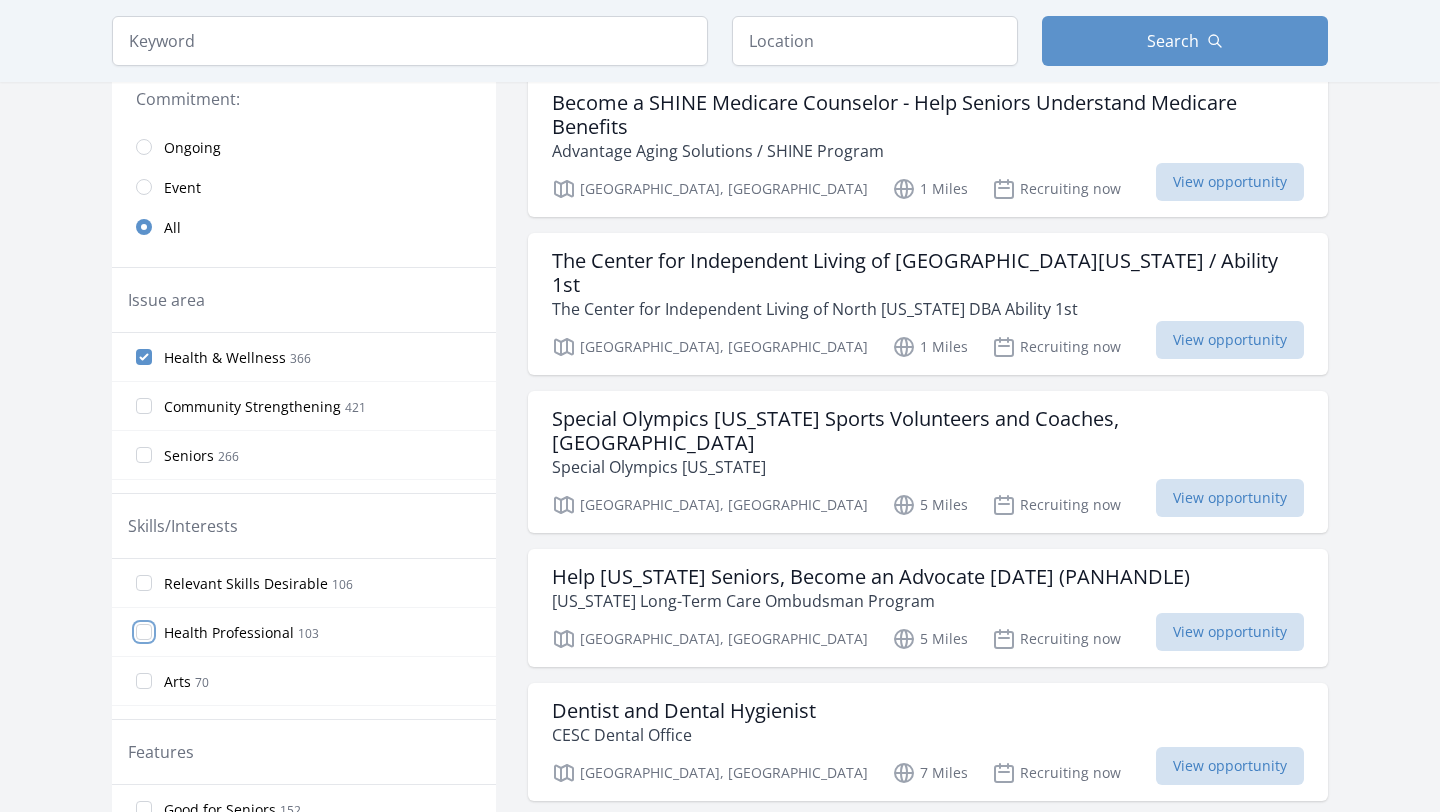click on "Health Professional   103" at bounding box center [144, 632] 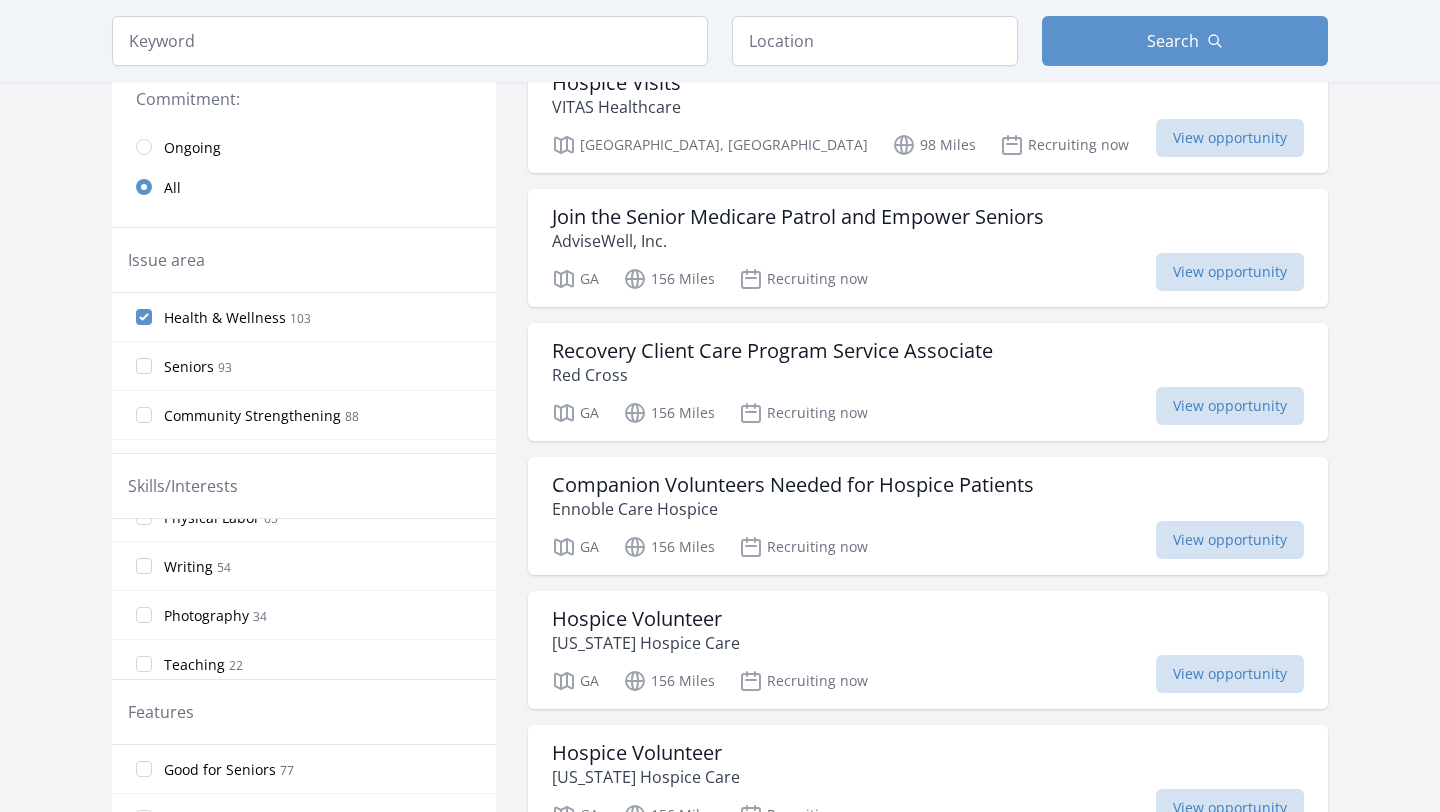 scroll, scrollTop: 204, scrollLeft: 0, axis: vertical 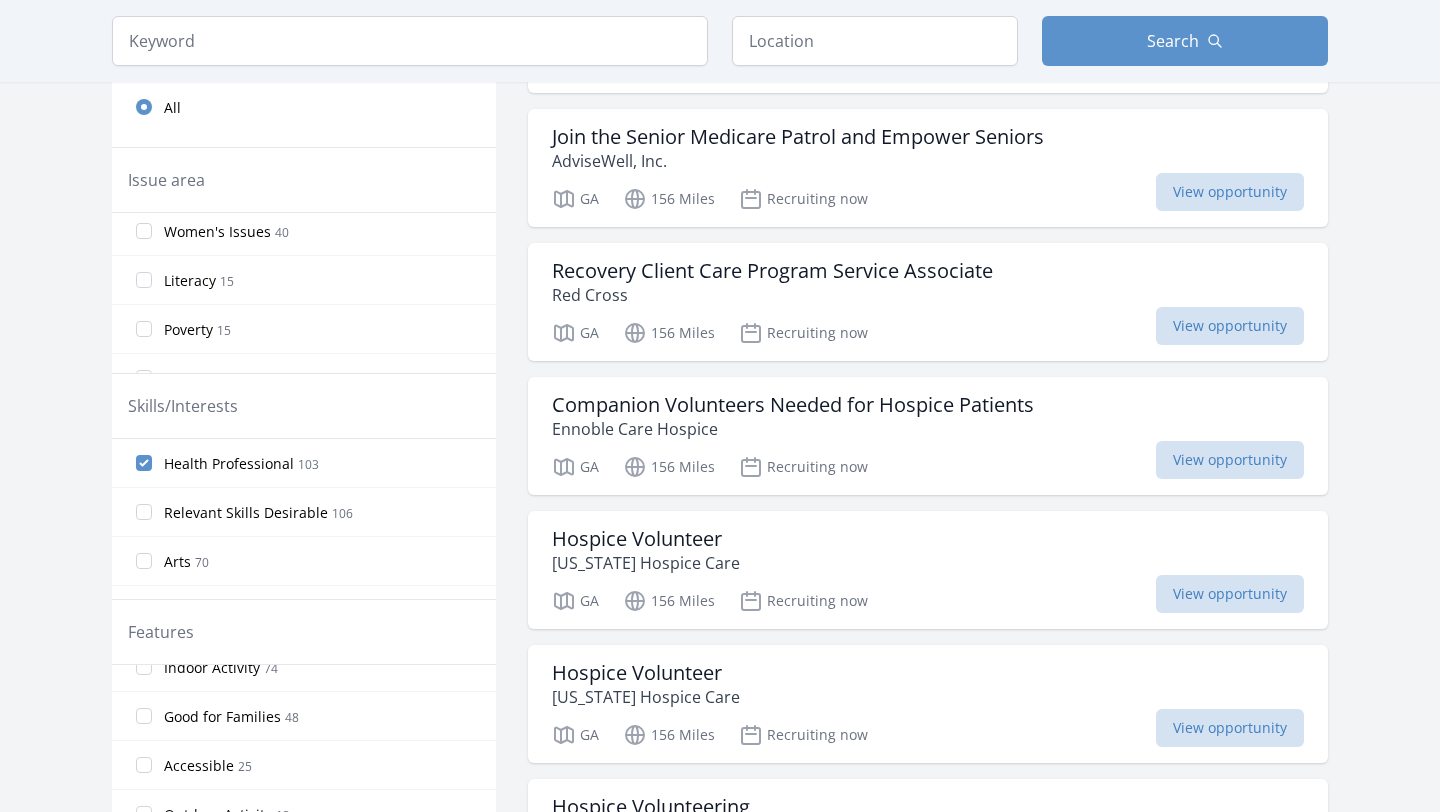 click on "Health Professional" at bounding box center (229, 464) 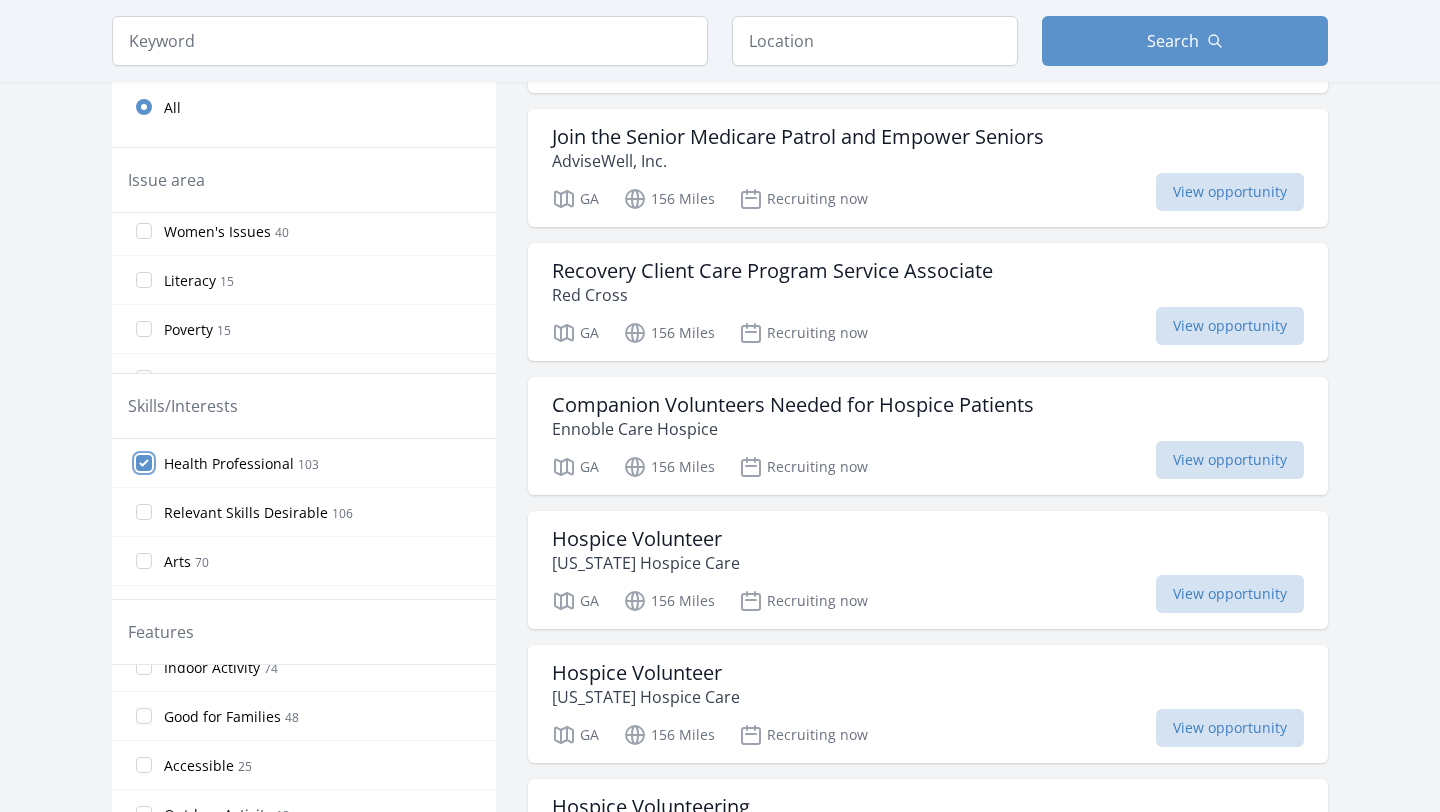 click on "Health Professional   103" at bounding box center (144, 463) 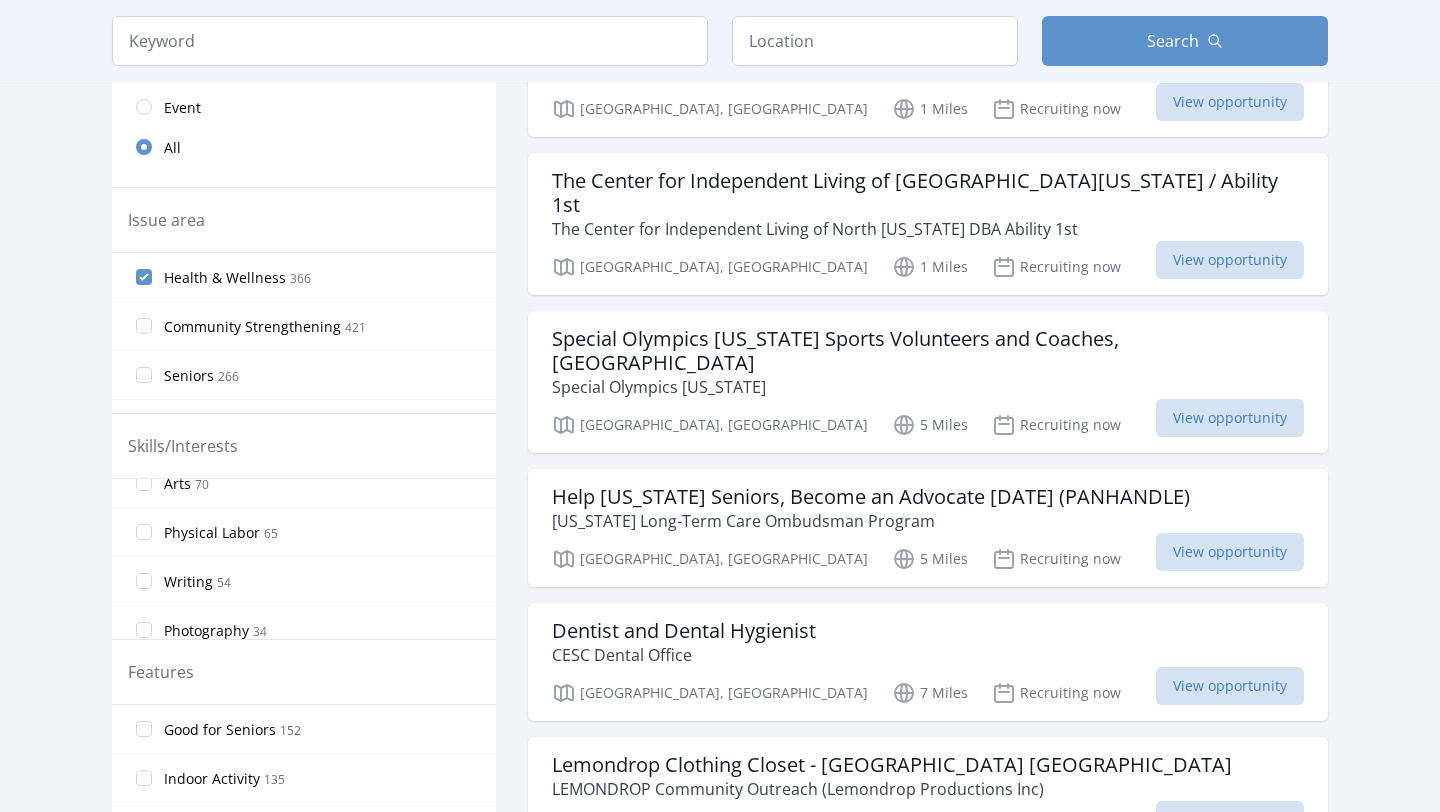 scroll, scrollTop: 142, scrollLeft: 0, axis: vertical 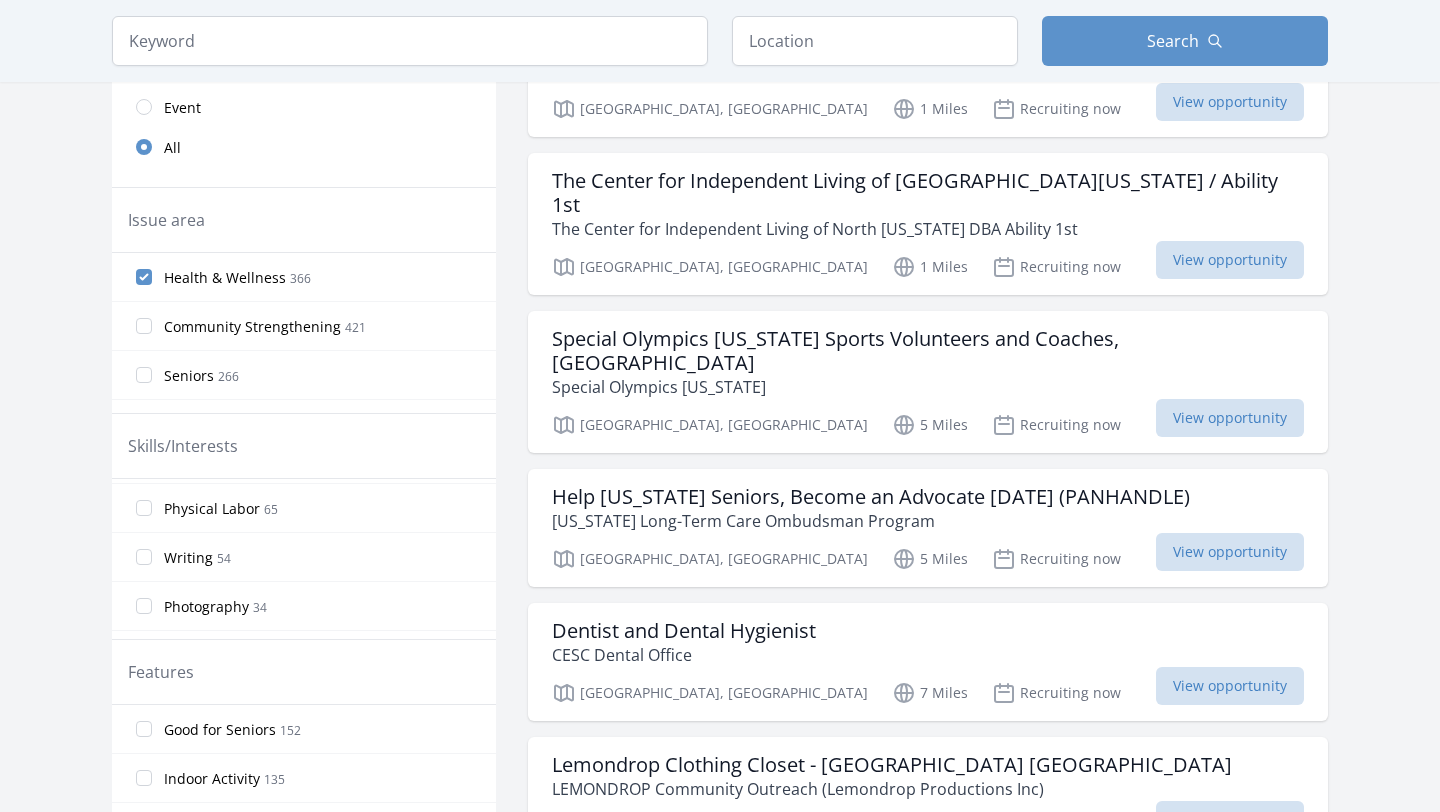 click on "Writing   54" at bounding box center [304, 557] 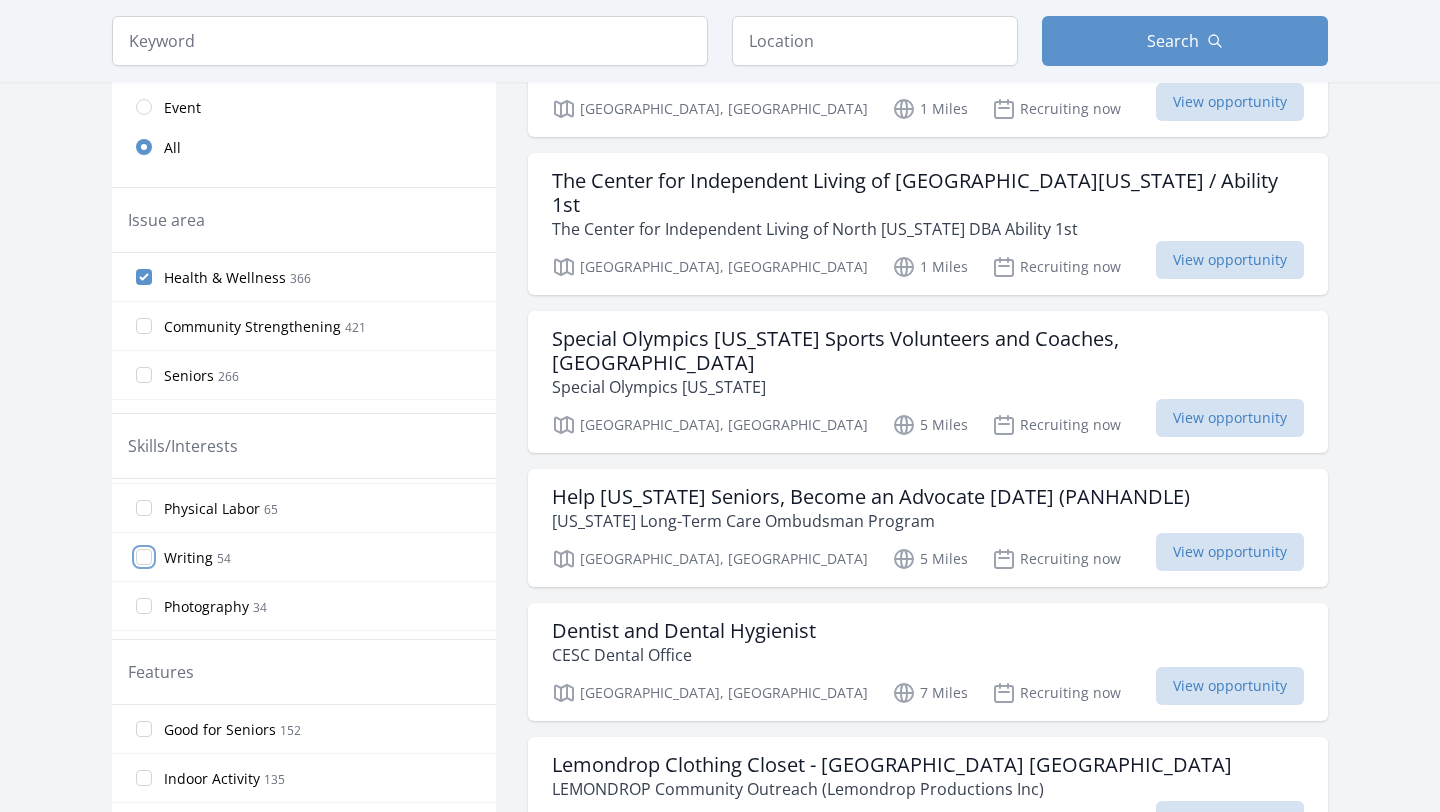 click on "Writing   54" at bounding box center (144, 557) 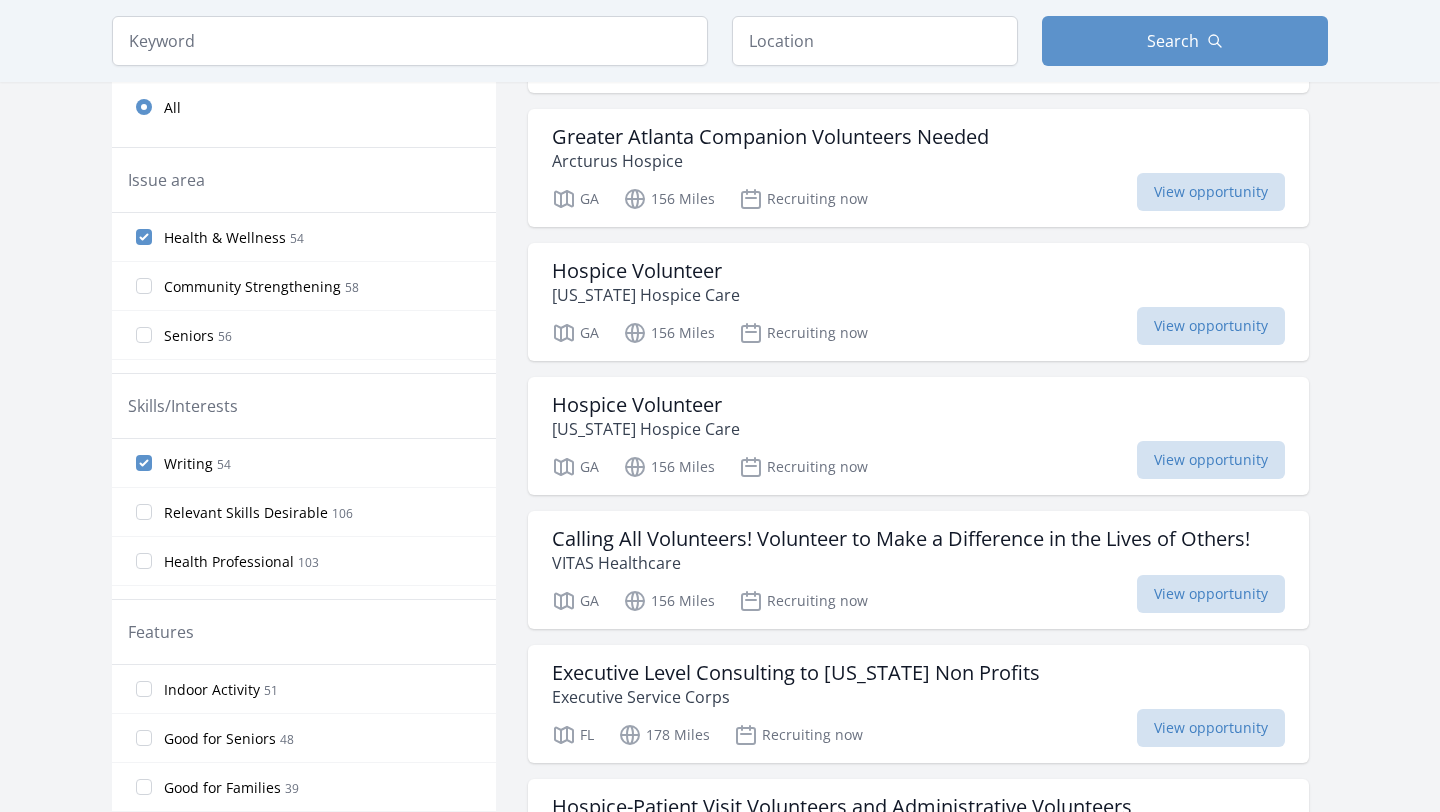 click on "Health & Wellness" at bounding box center (225, 238) 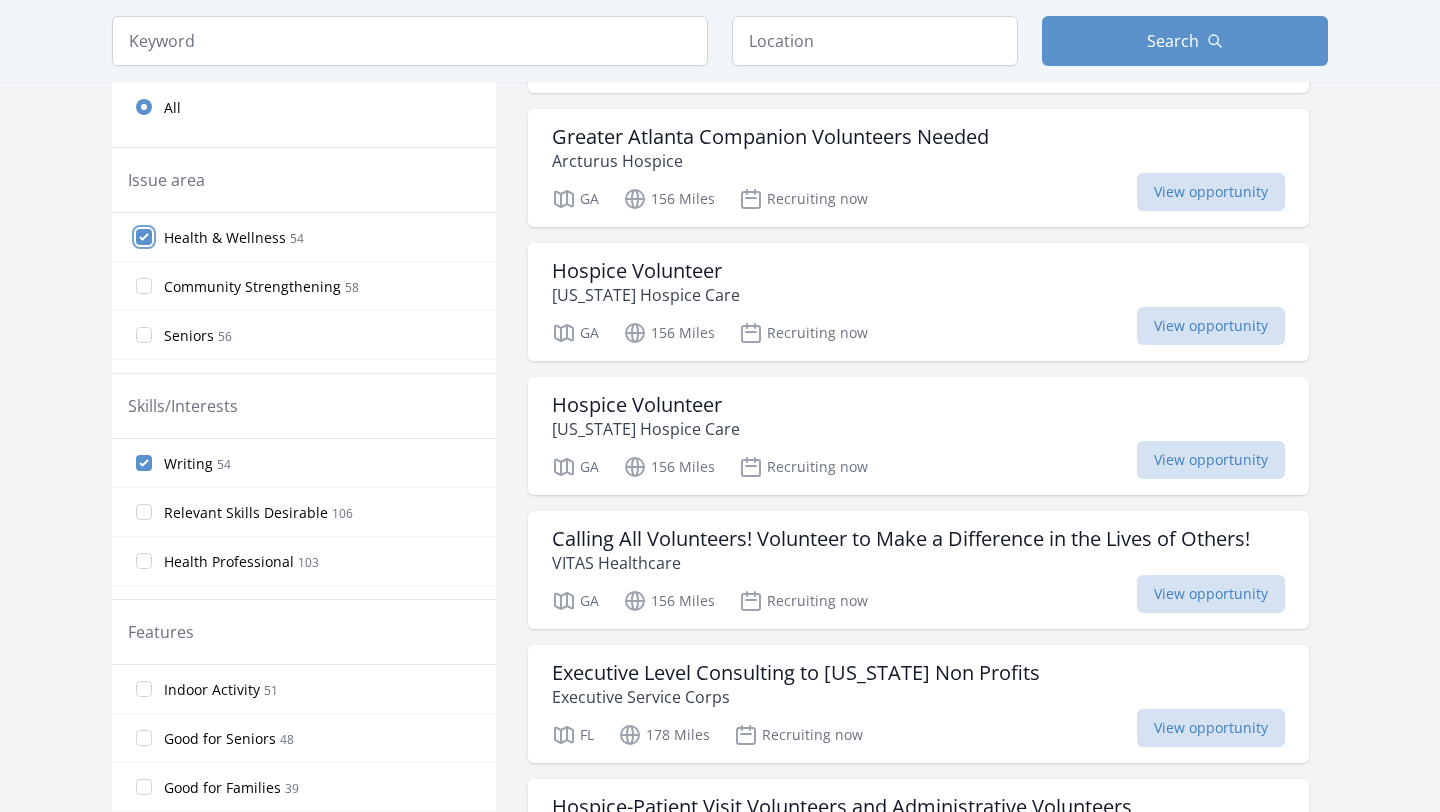 click on "Health & Wellness   54" at bounding box center (144, 237) 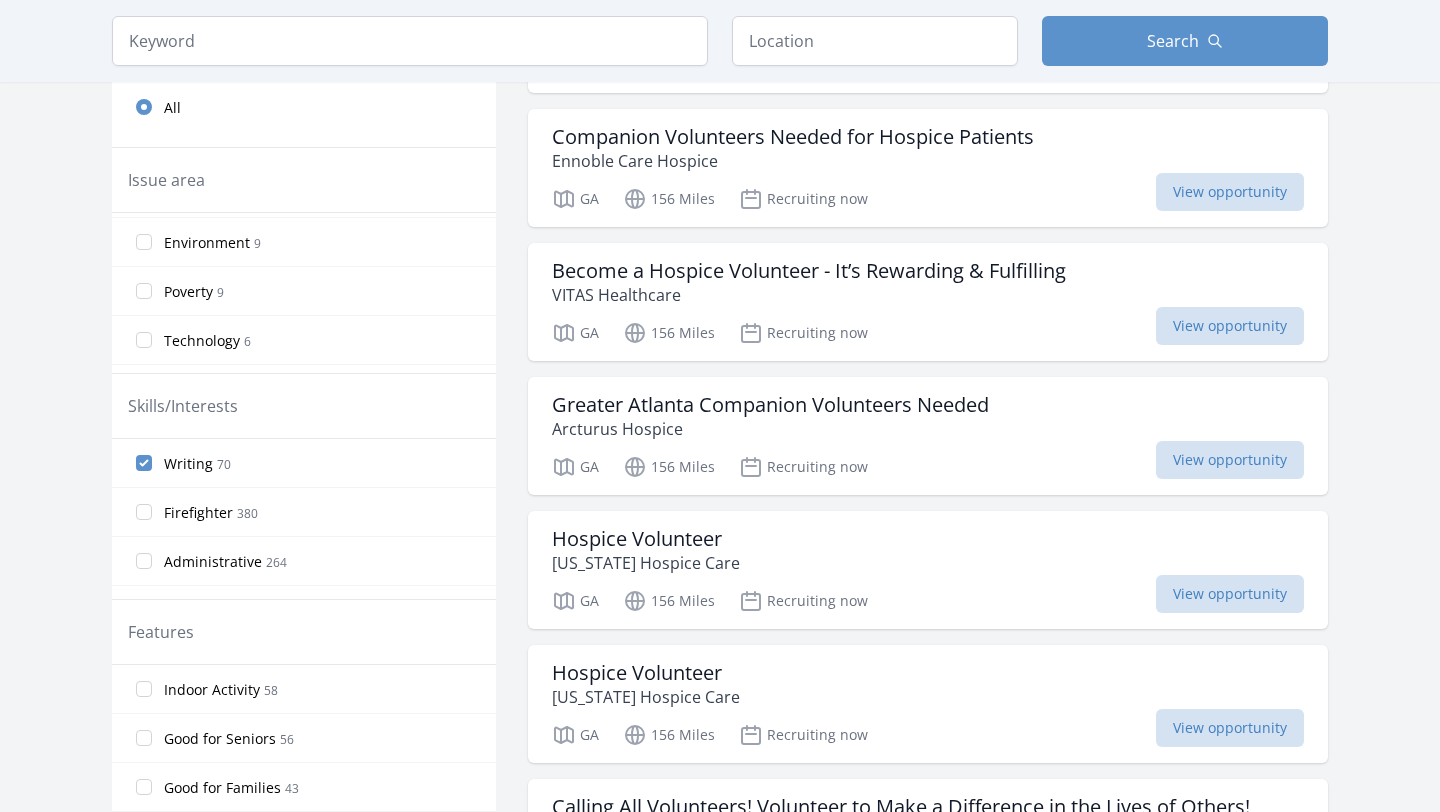 scroll, scrollTop: 475, scrollLeft: 0, axis: vertical 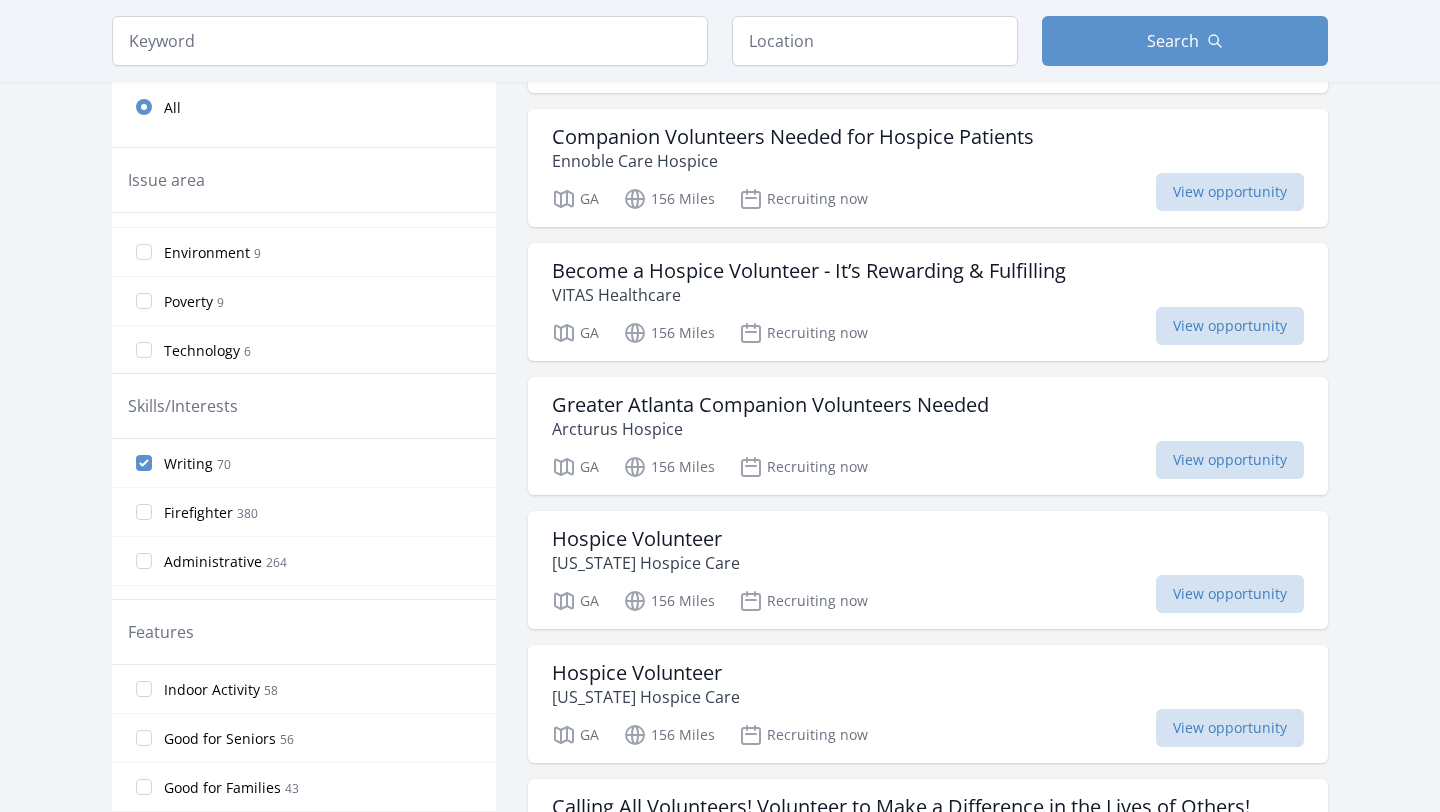 click on "Environment" at bounding box center (207, 253) 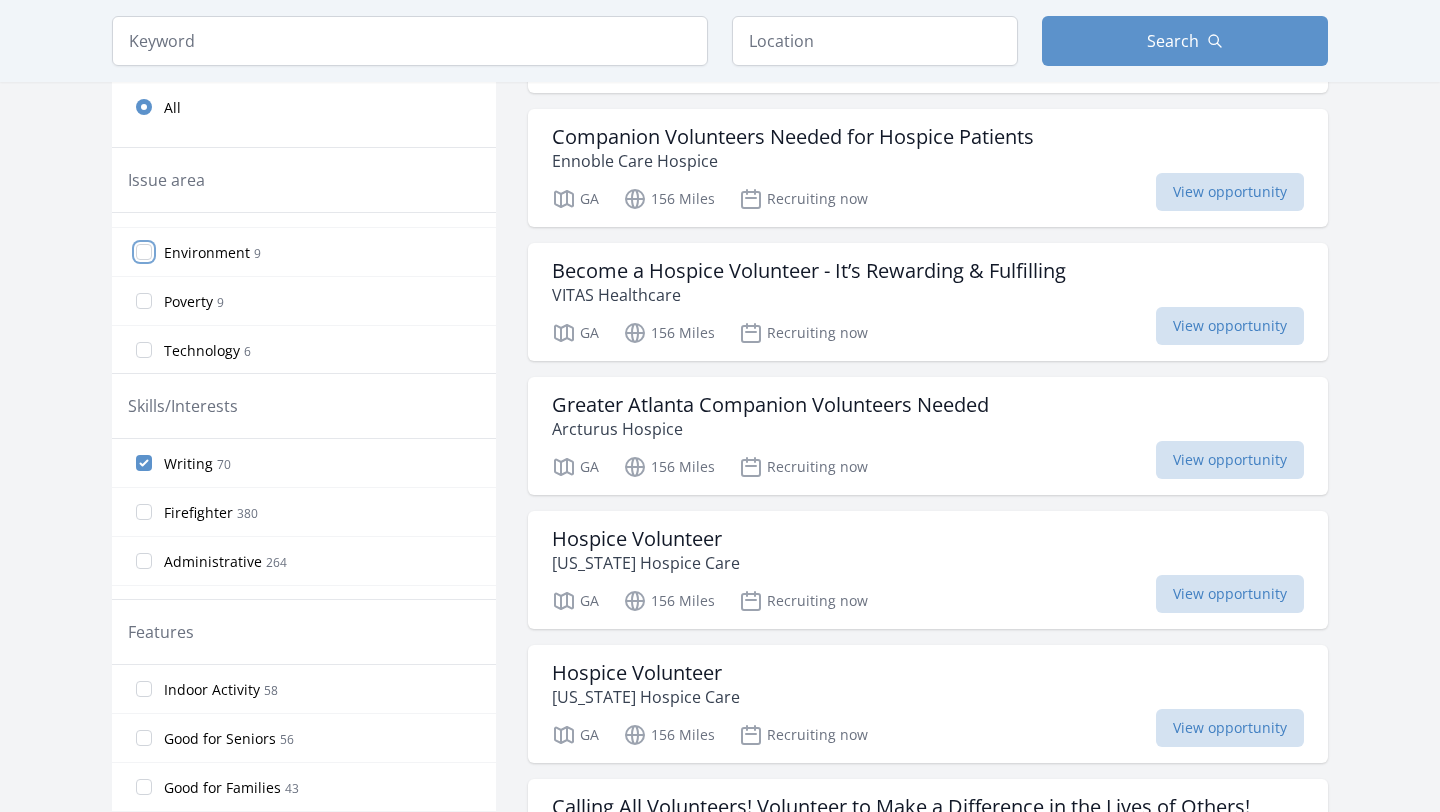 click on "Environment   9" at bounding box center (144, 252) 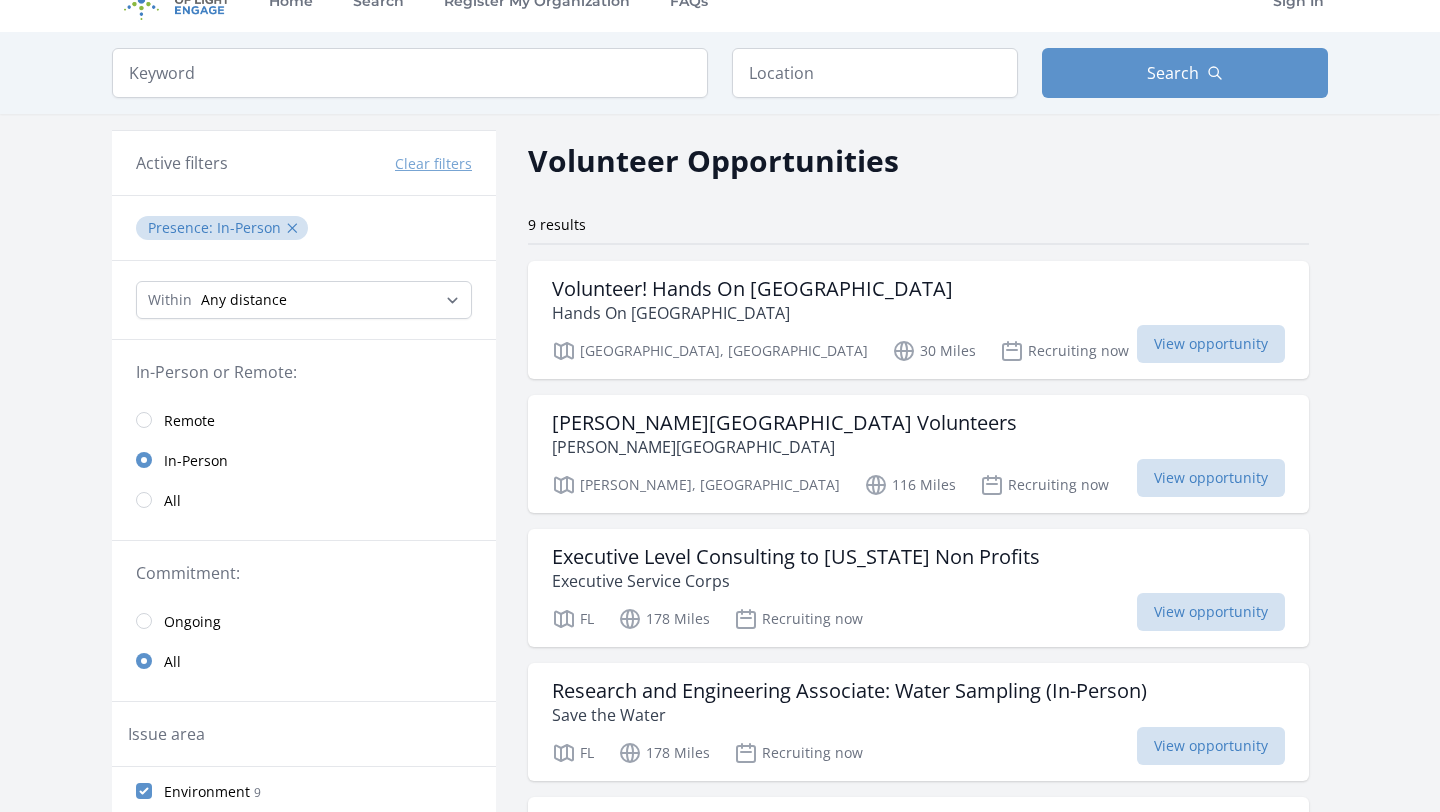 scroll, scrollTop: 0, scrollLeft: 0, axis: both 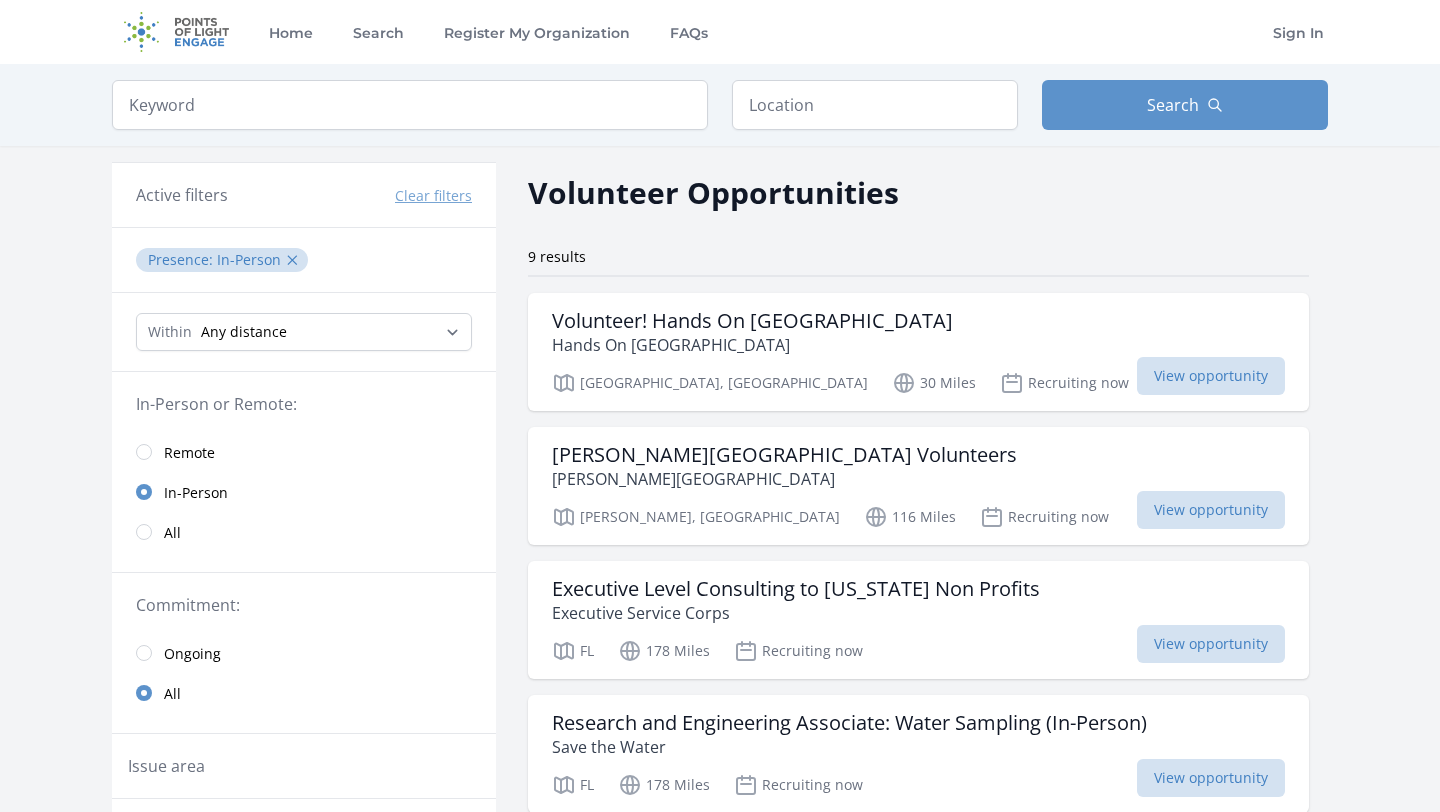 click on "Within Any distance , 5 Miles , 20 Miles , 50 Miles , 100 Miles" at bounding box center [304, 332] 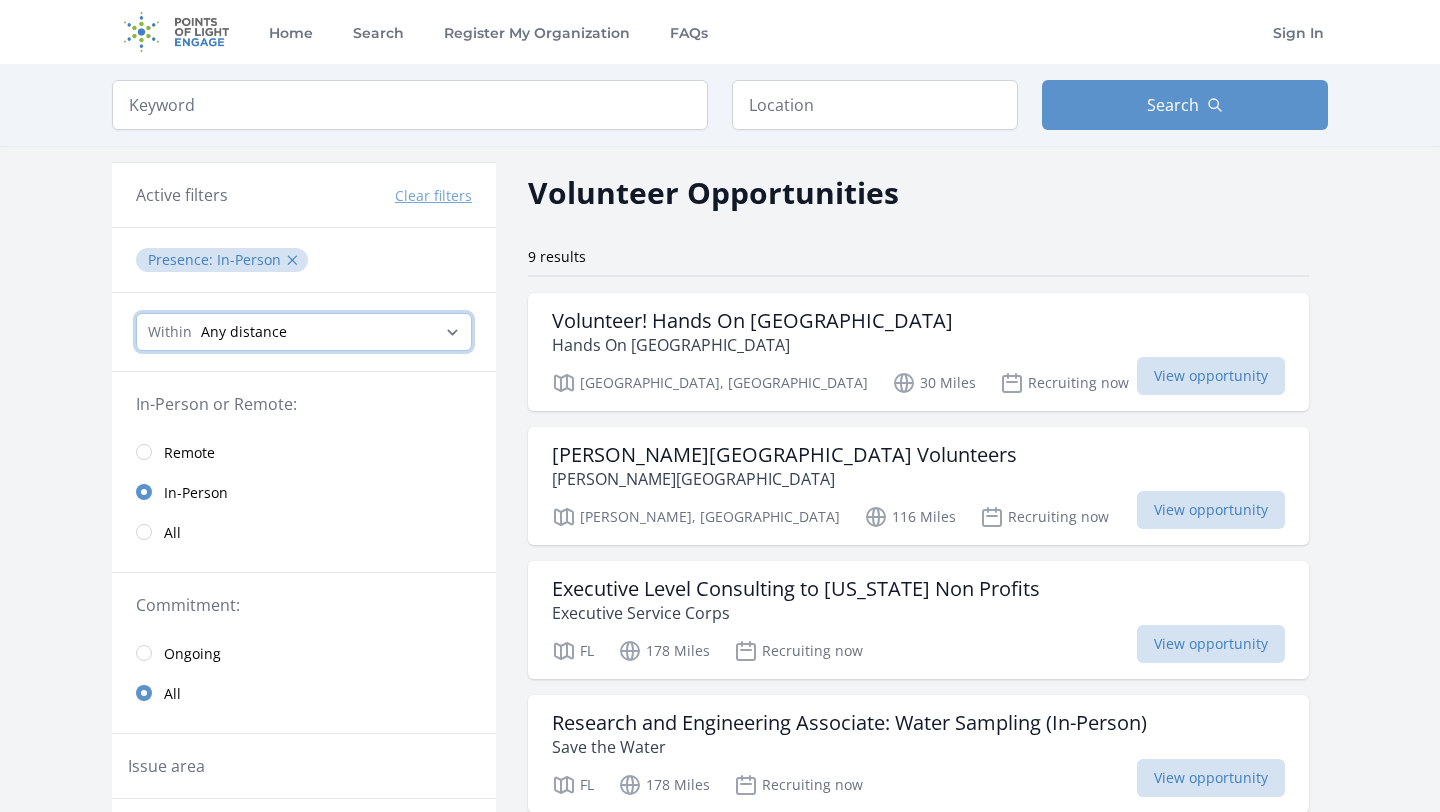 click on "Any distance , 5 Miles , 20 Miles , 50 Miles , 100 Miles" at bounding box center [304, 332] 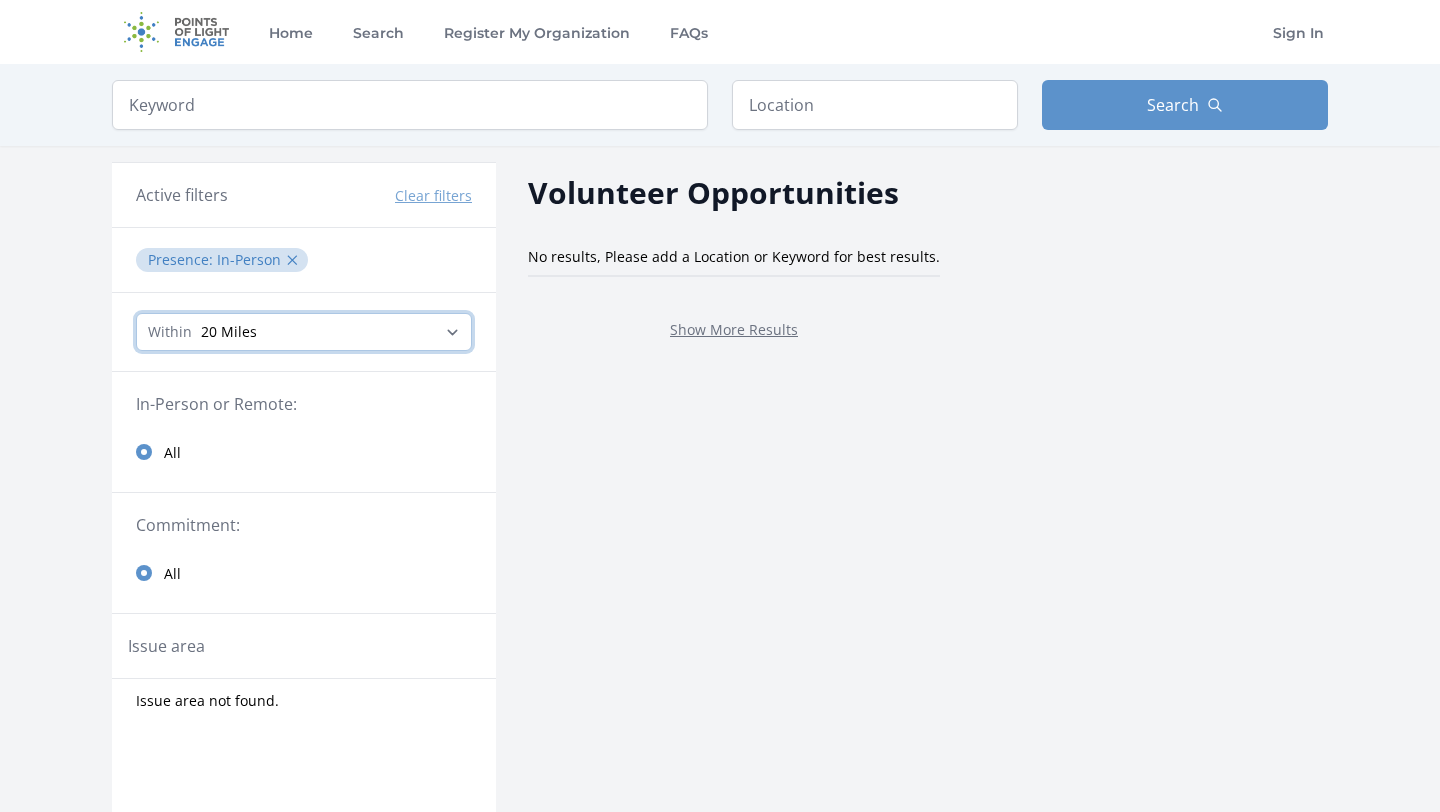 click on "Any distance , 5 Miles , 20 Miles , 50 Miles , 100 Miles" at bounding box center (304, 332) 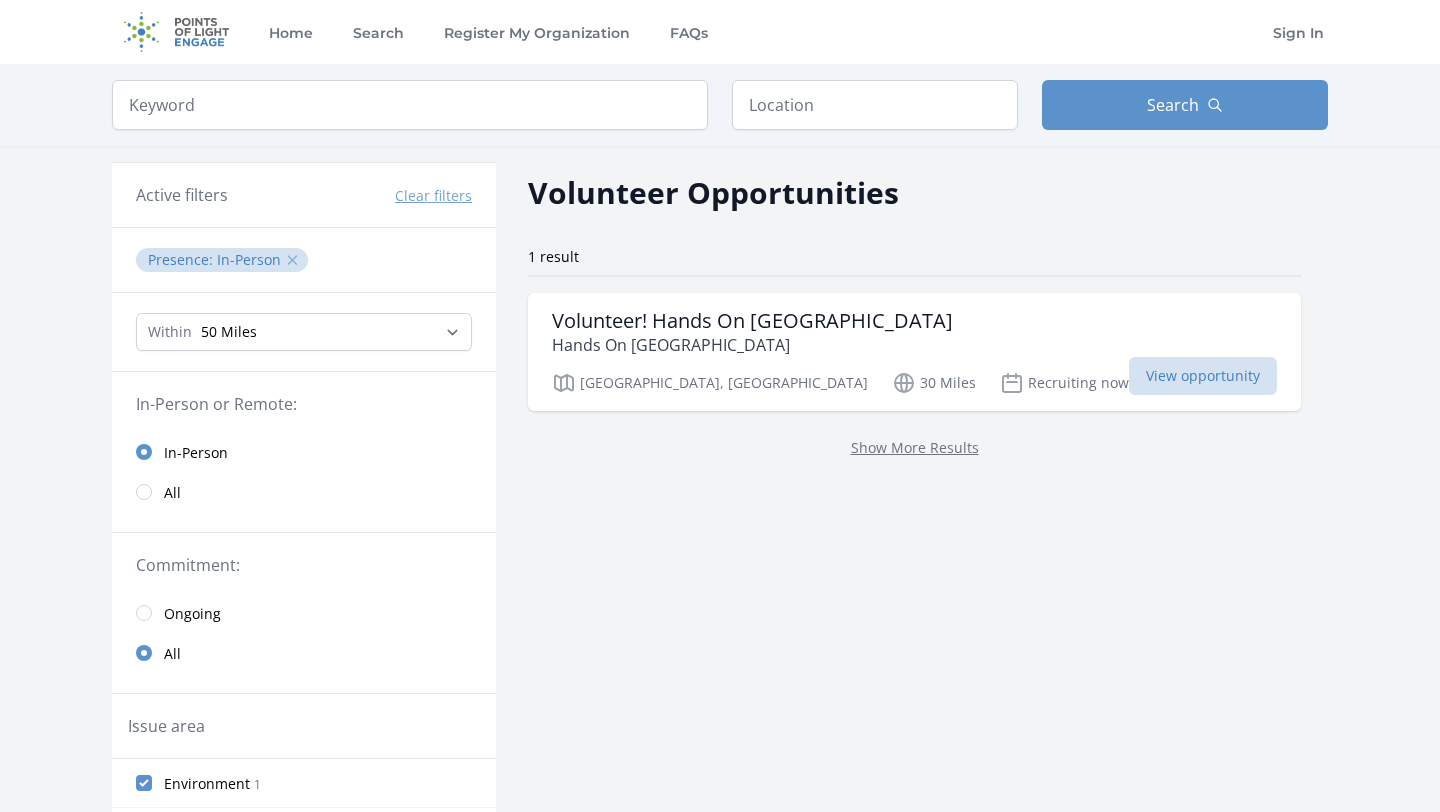 click on "✕" at bounding box center [292, 260] 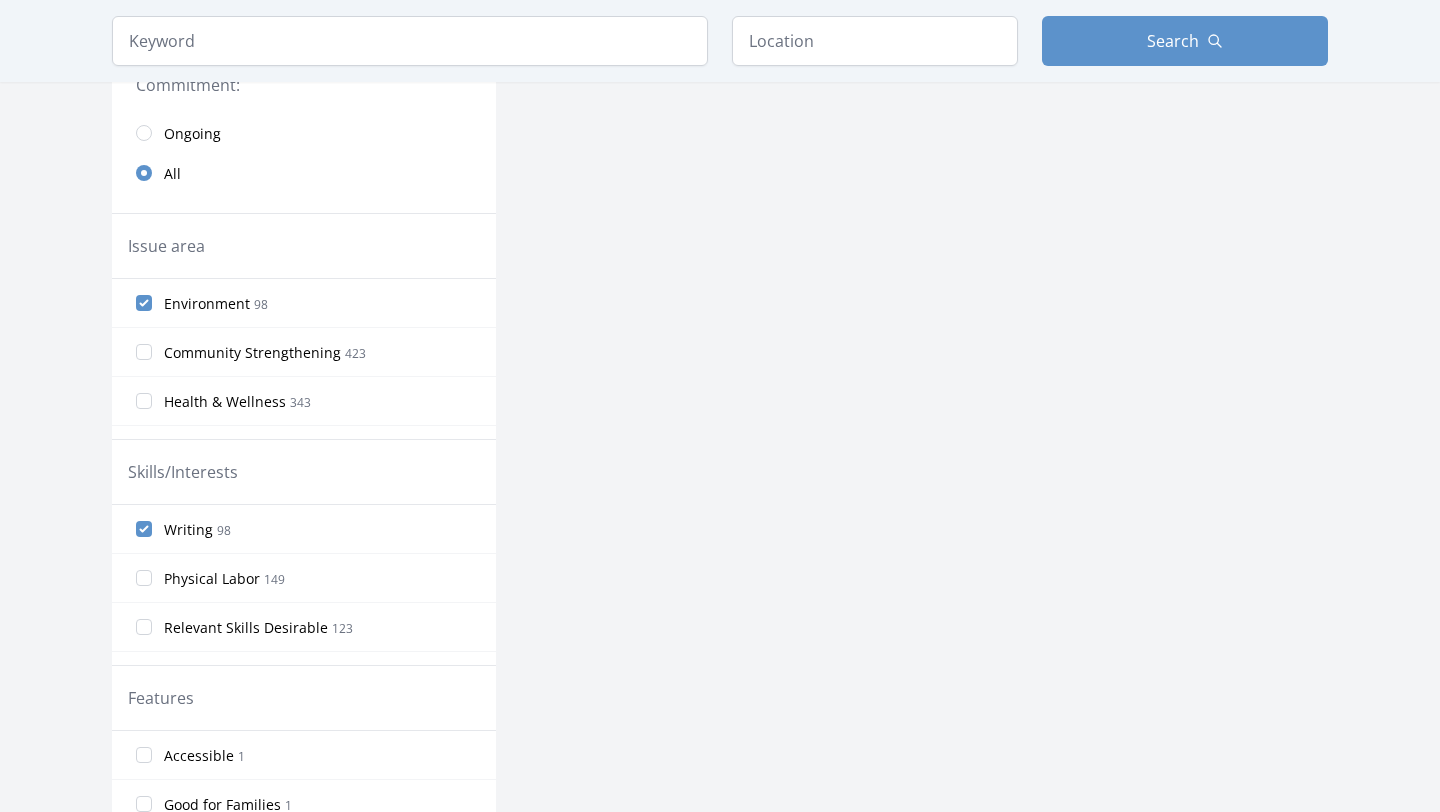 scroll, scrollTop: 448, scrollLeft: 0, axis: vertical 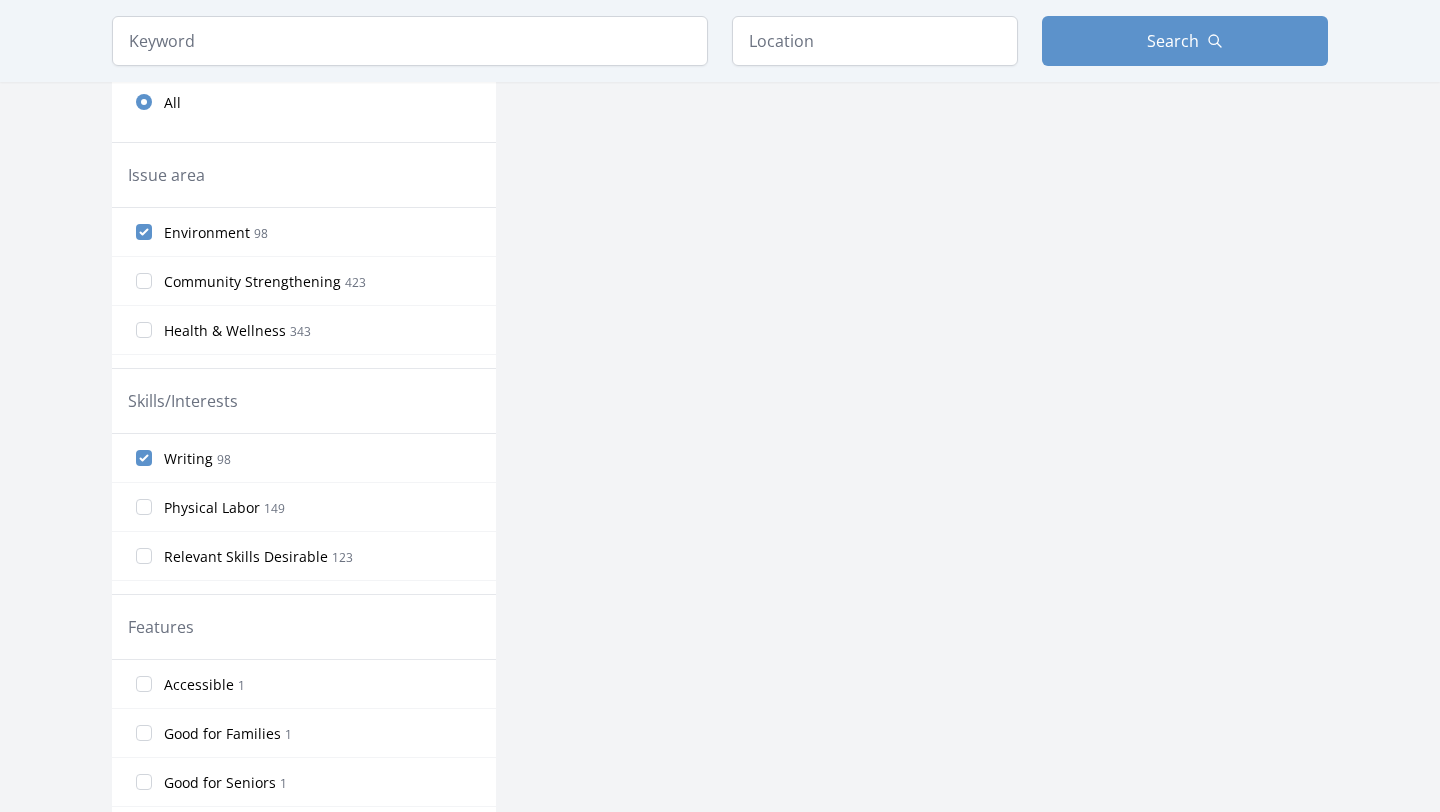 click on "Environment" at bounding box center (207, 233) 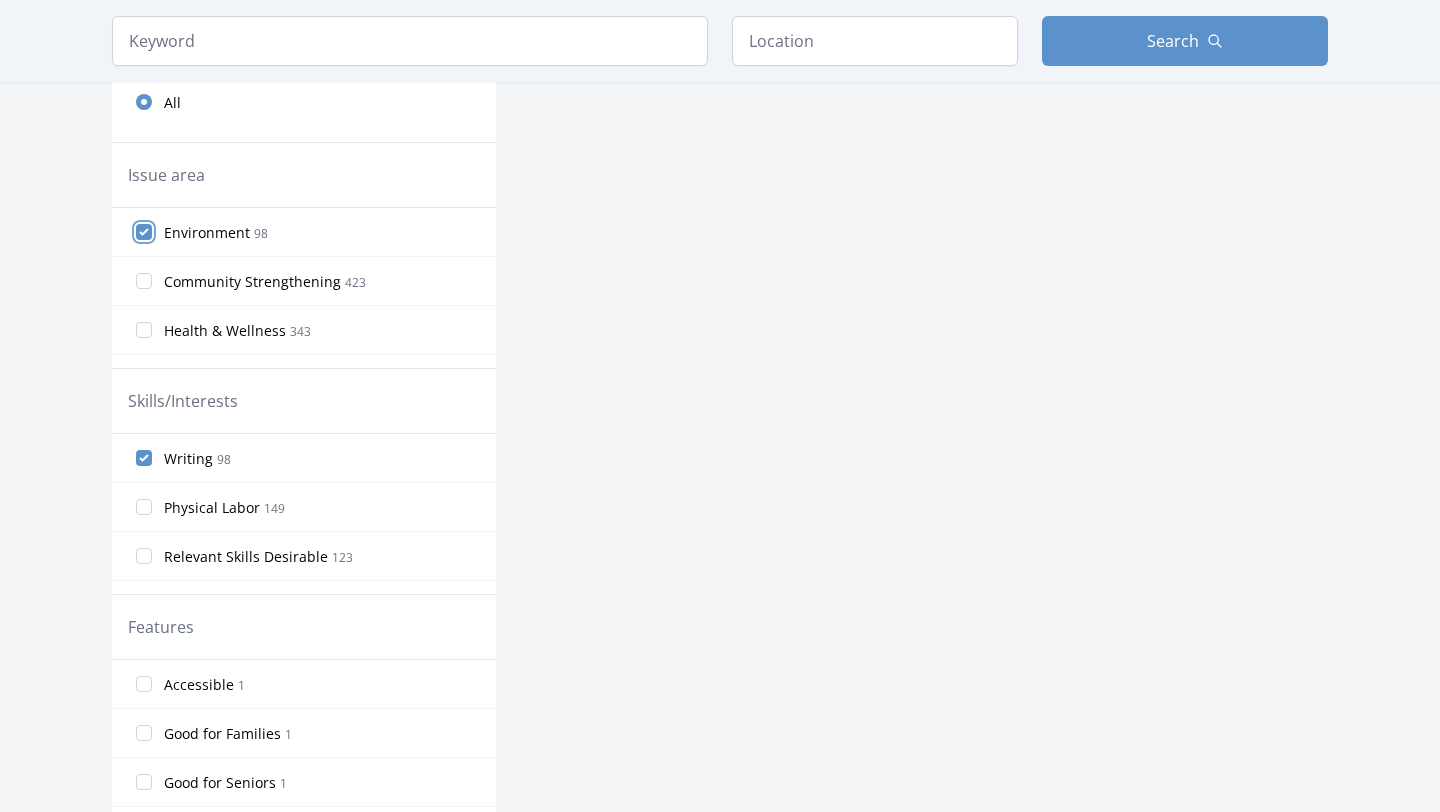 click on "Environment   98" at bounding box center [144, 232] 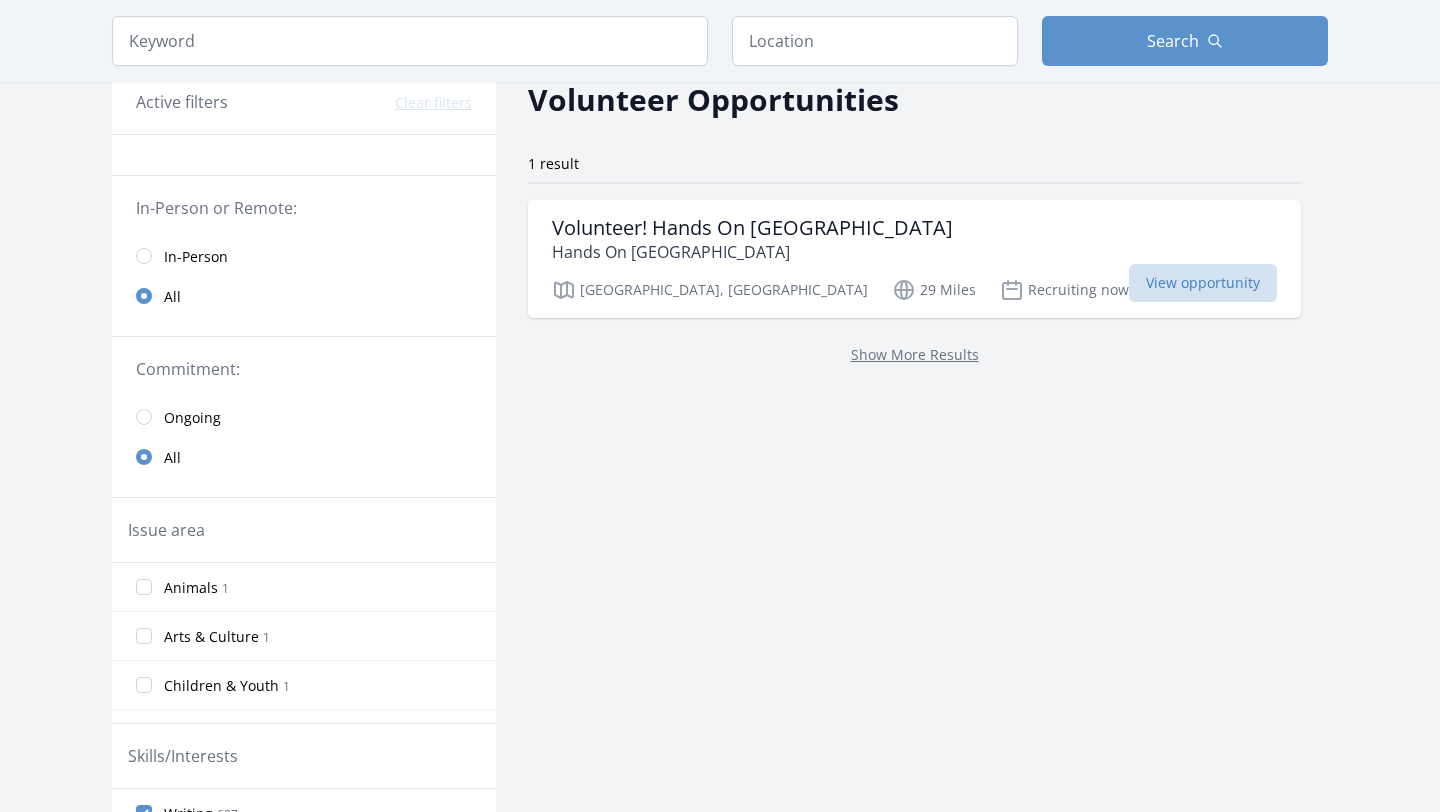 scroll, scrollTop: 0, scrollLeft: 0, axis: both 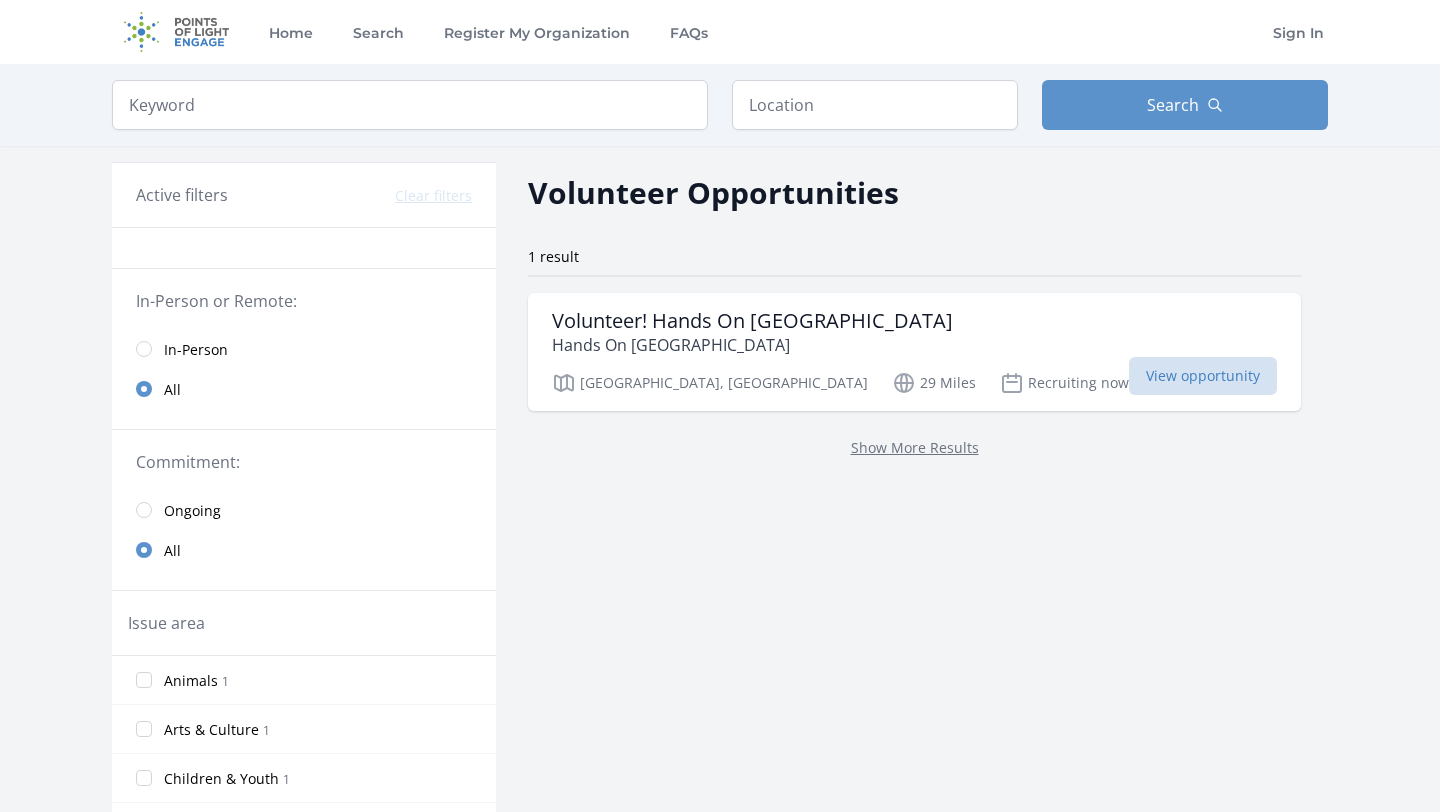 click on "Show More Results" at bounding box center [914, 447] 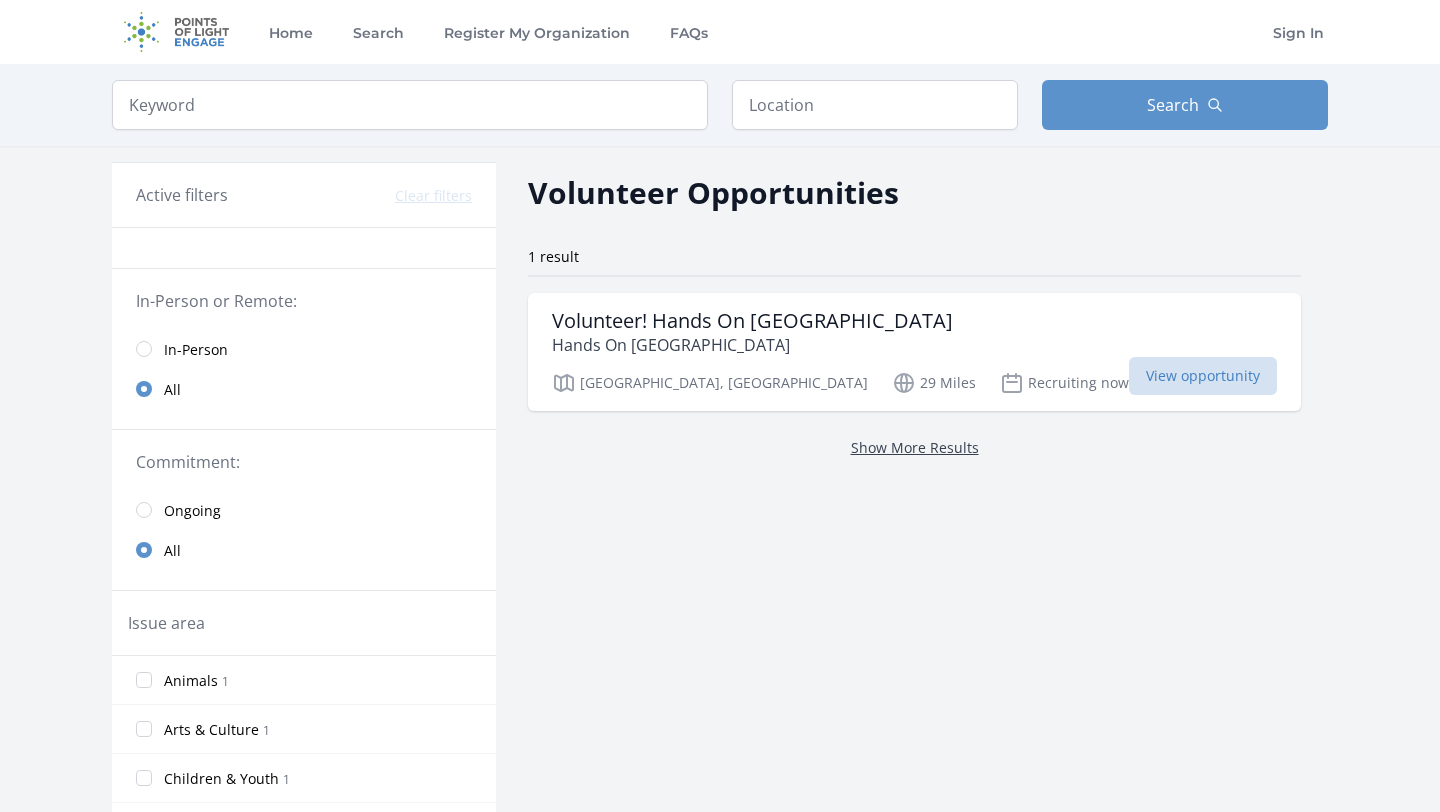 click on "Show More Results" at bounding box center (915, 447) 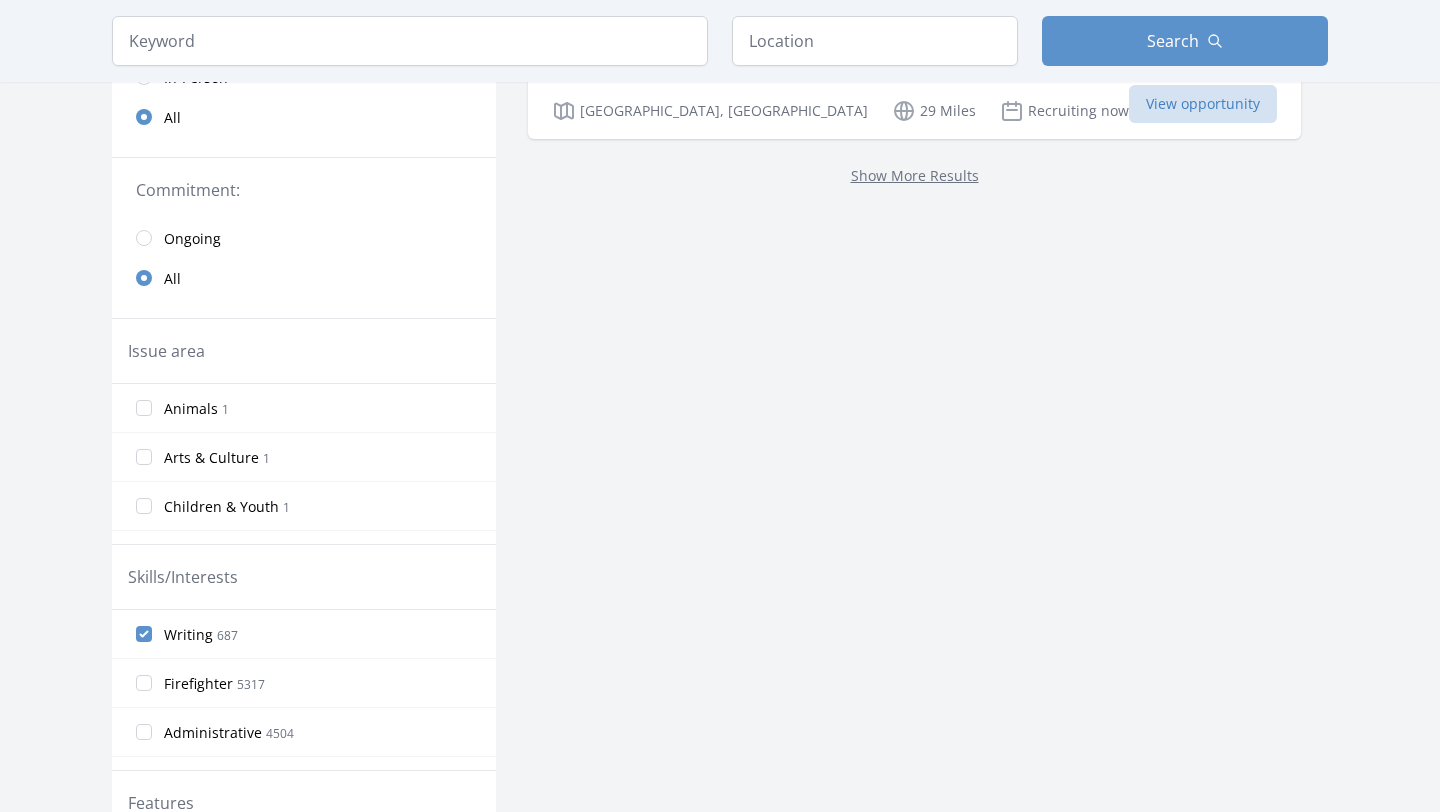 scroll, scrollTop: 469, scrollLeft: 0, axis: vertical 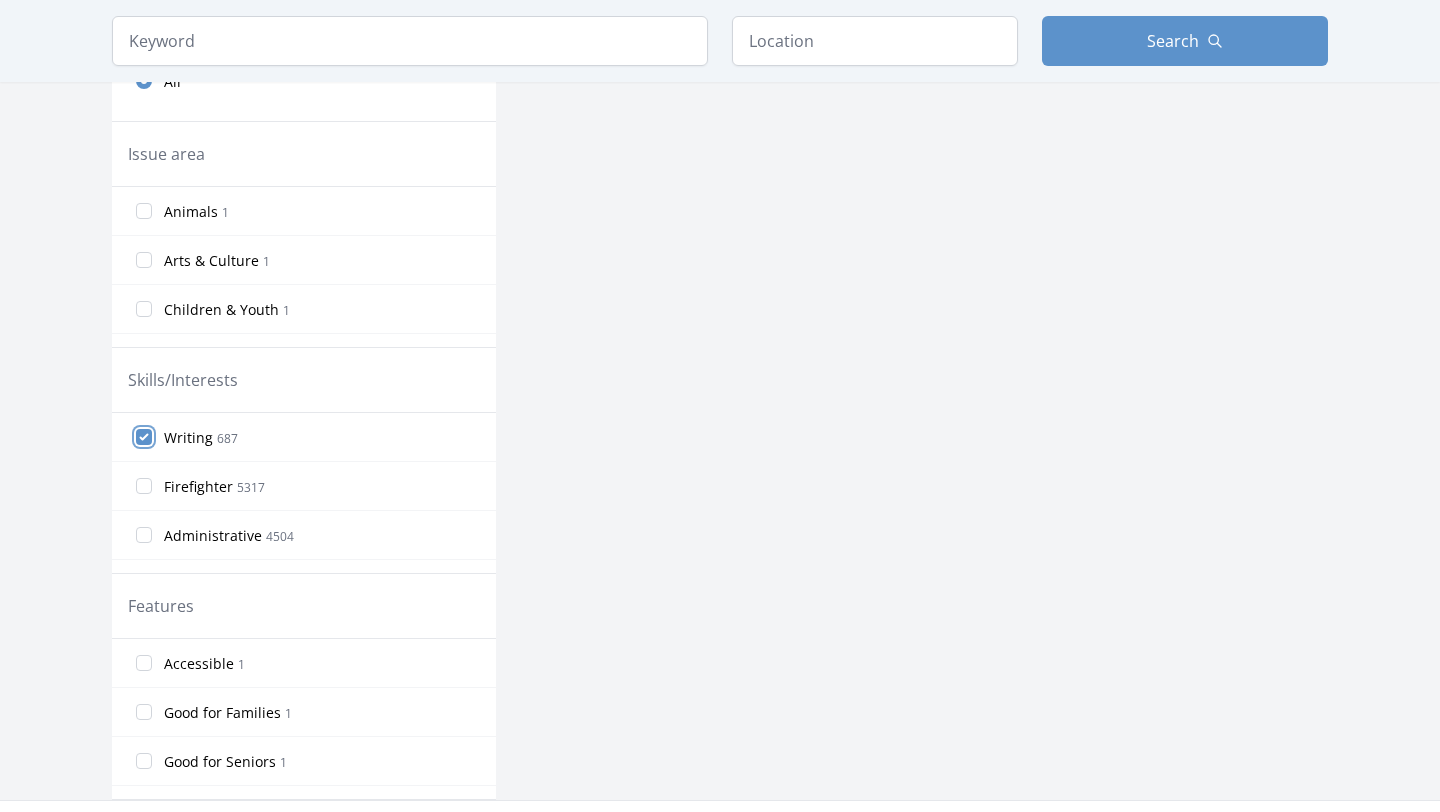 click on "Writing   687" at bounding box center [144, 437] 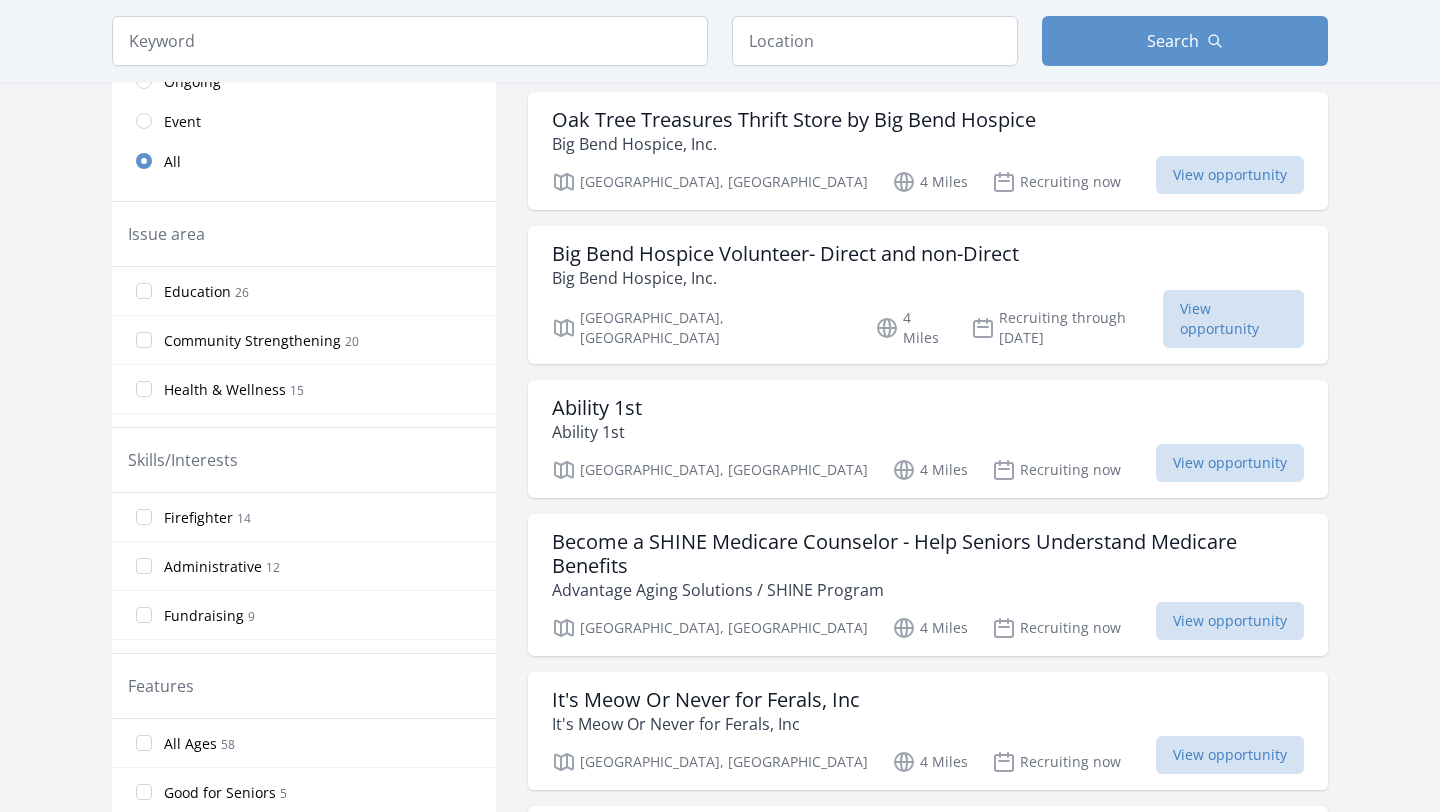 scroll, scrollTop: 509, scrollLeft: 0, axis: vertical 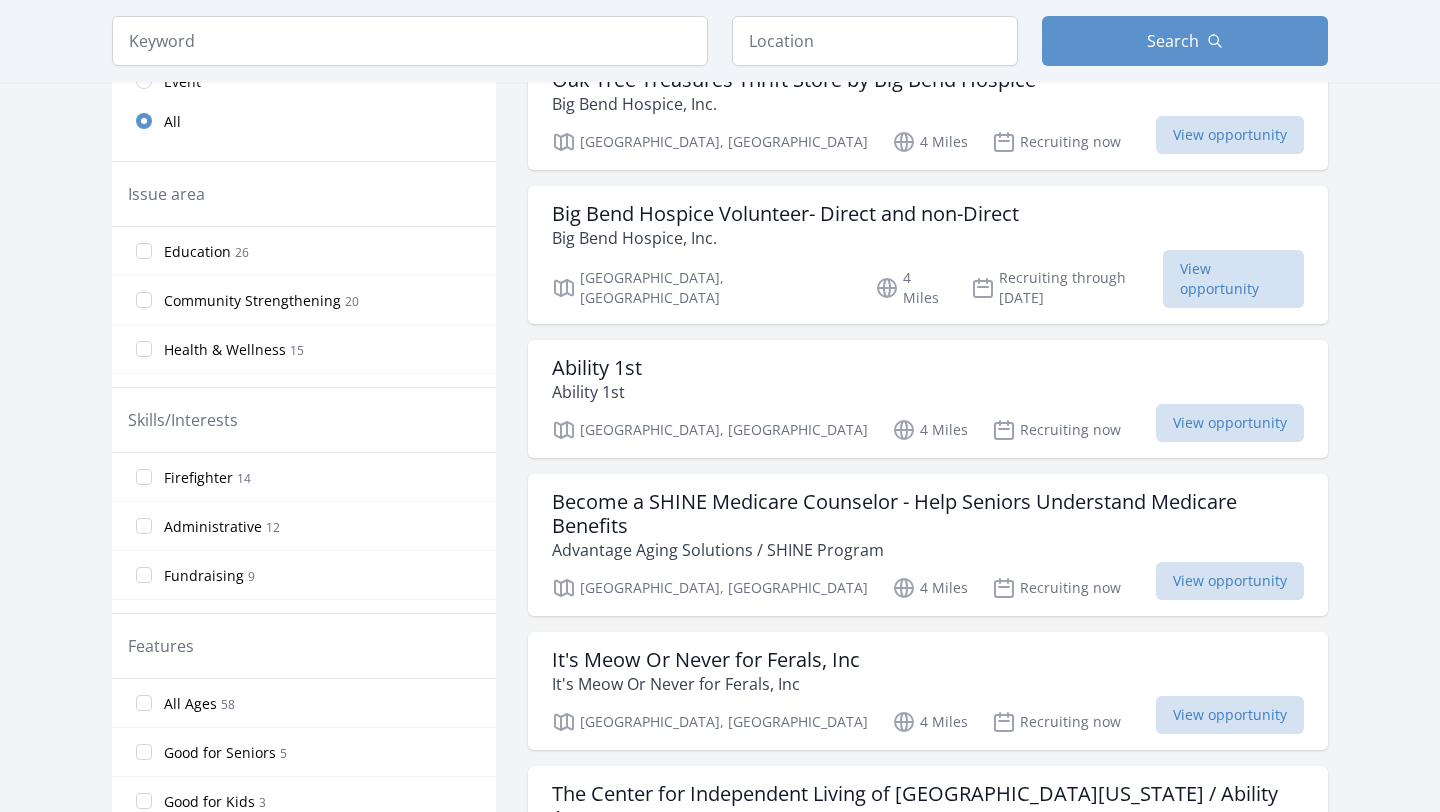 click on "Health & Wellness" at bounding box center [225, 350] 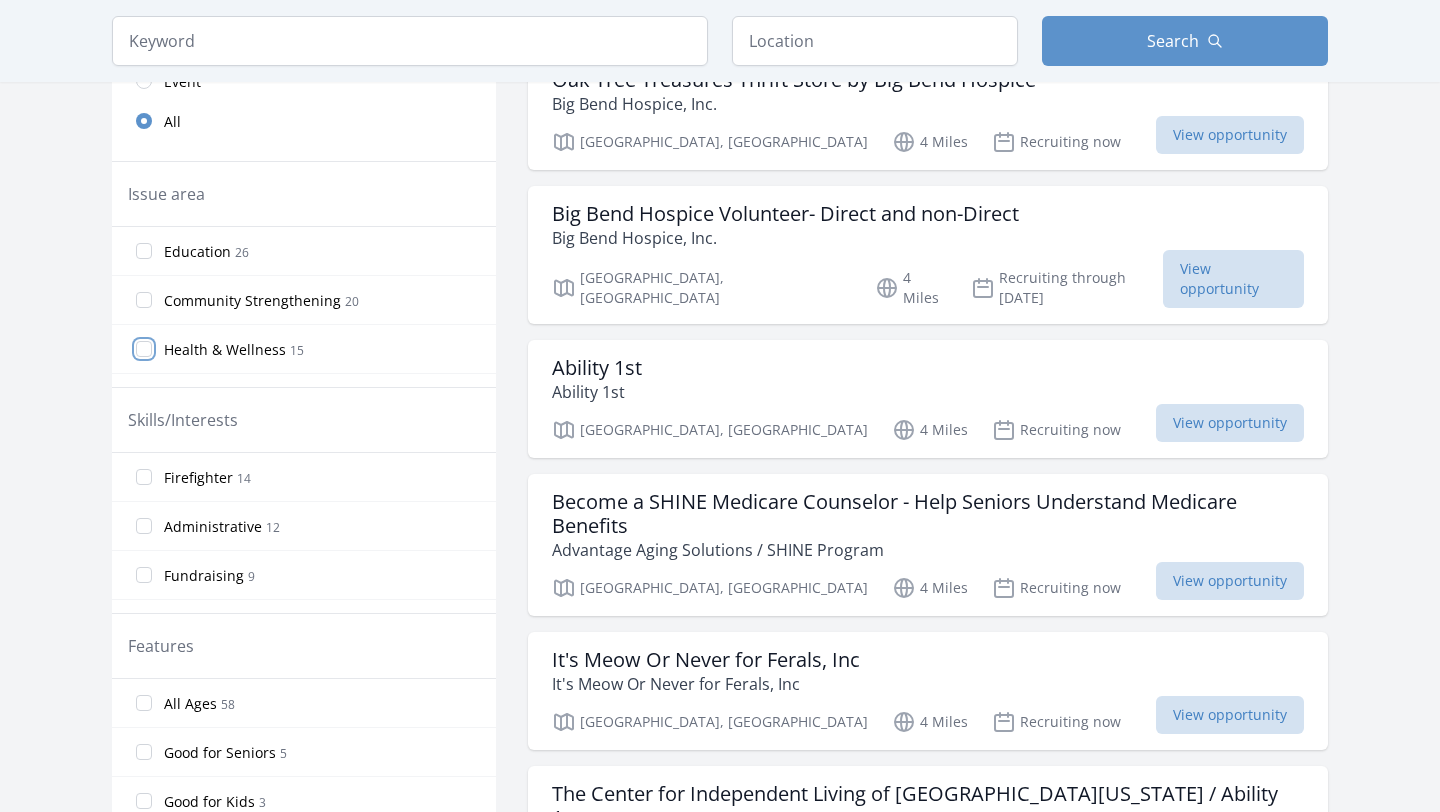 click on "Health & Wellness   15" at bounding box center (144, 349) 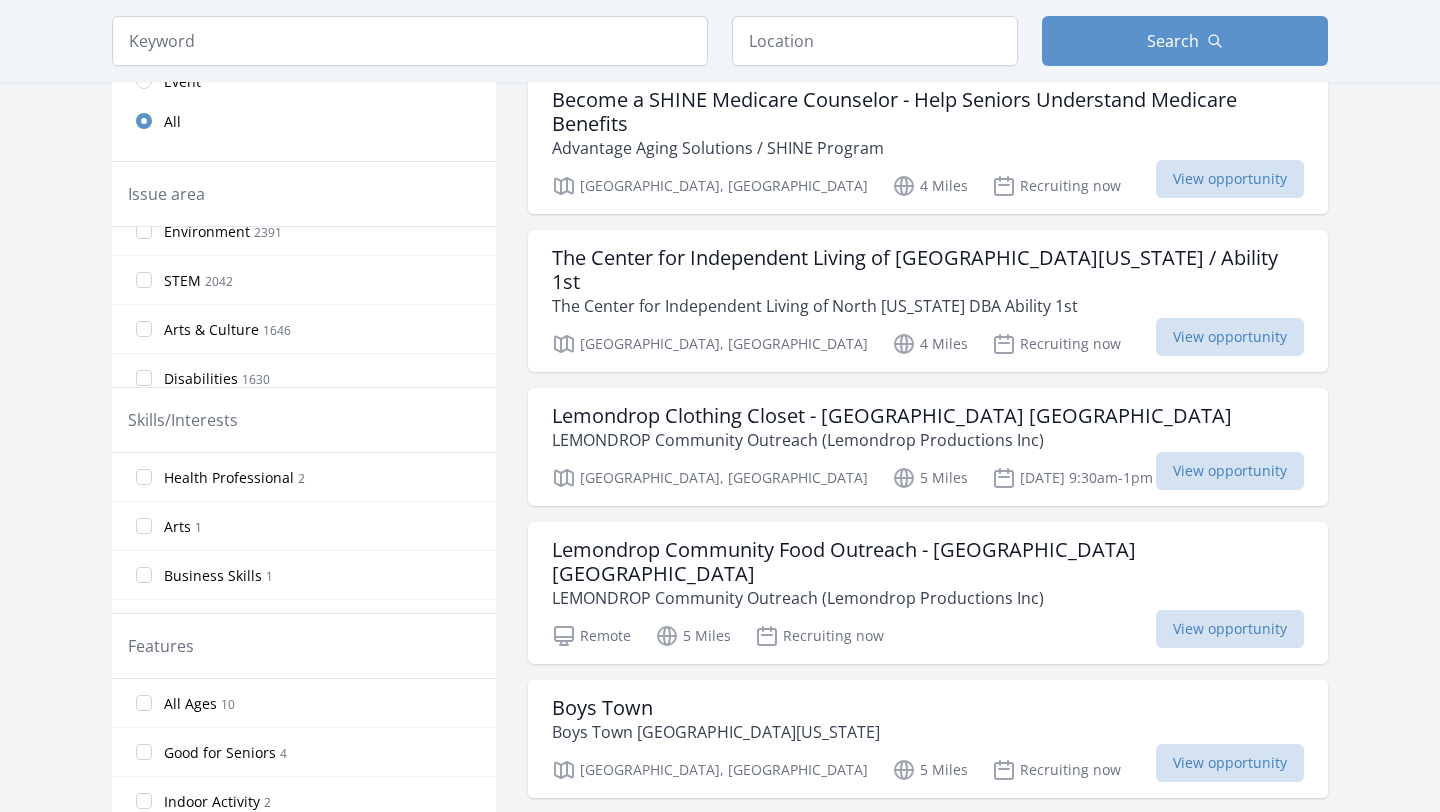 scroll, scrollTop: 268, scrollLeft: 0, axis: vertical 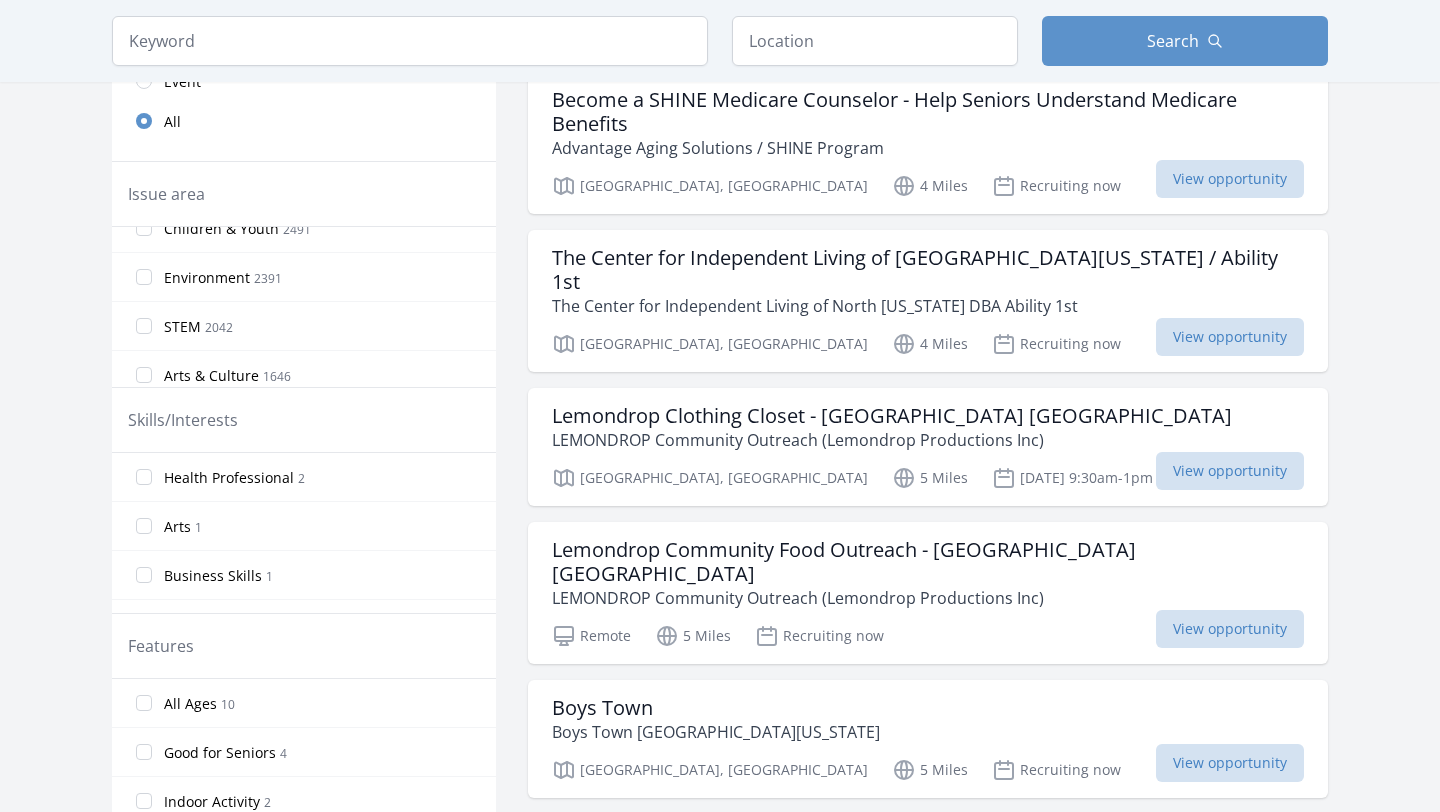 click on "Environment   2391" at bounding box center (304, 277) 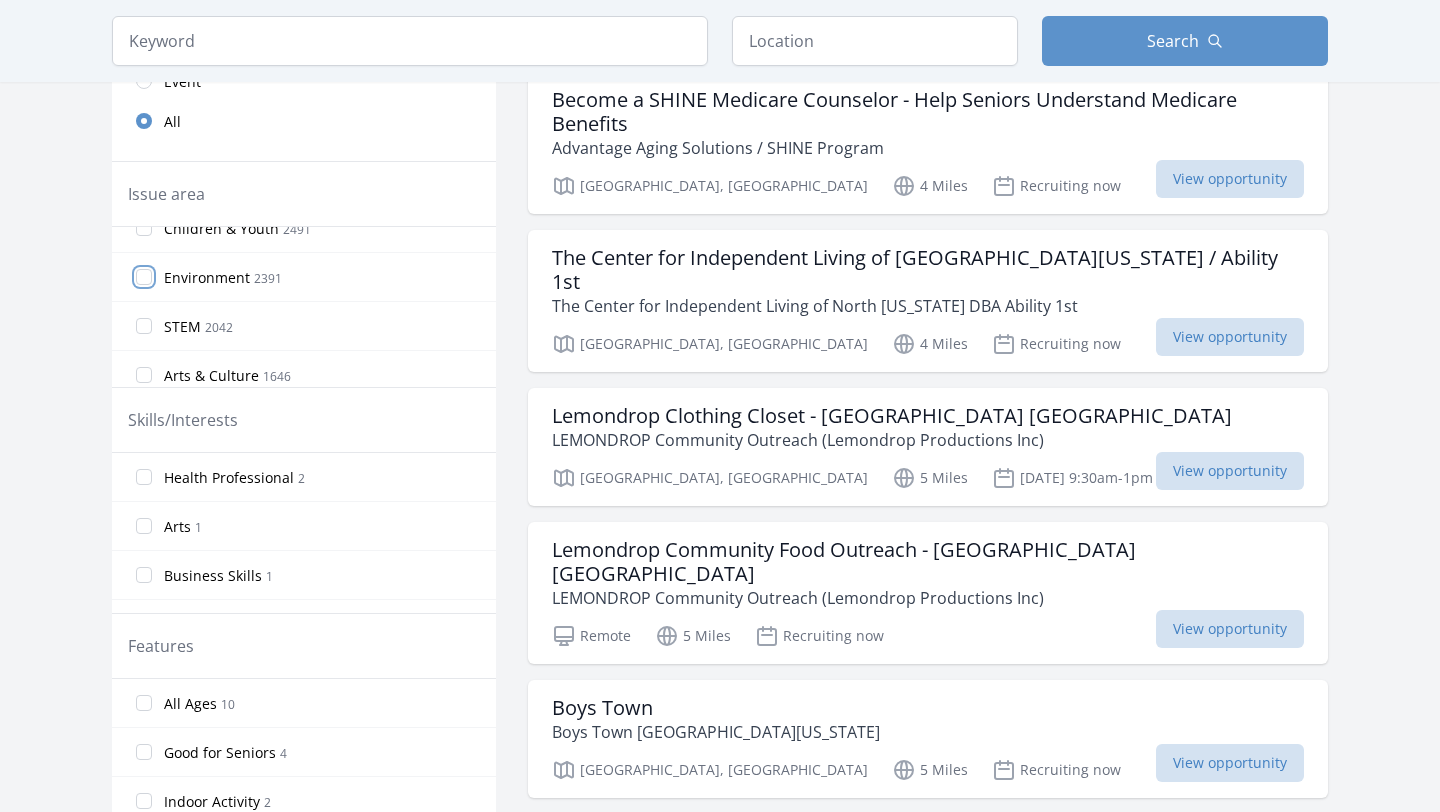 click on "Environment   2391" at bounding box center (144, 277) 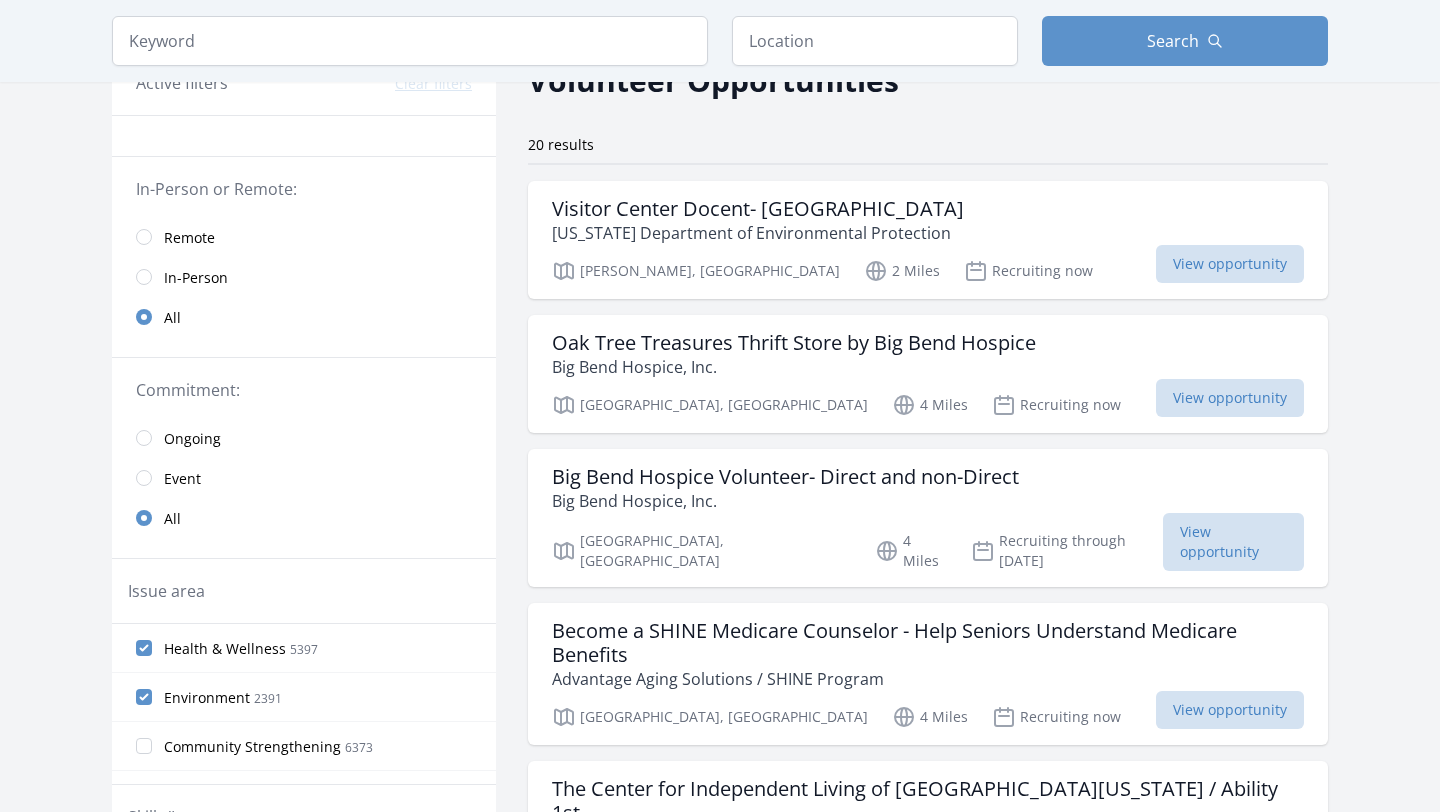 scroll, scrollTop: 0, scrollLeft: 0, axis: both 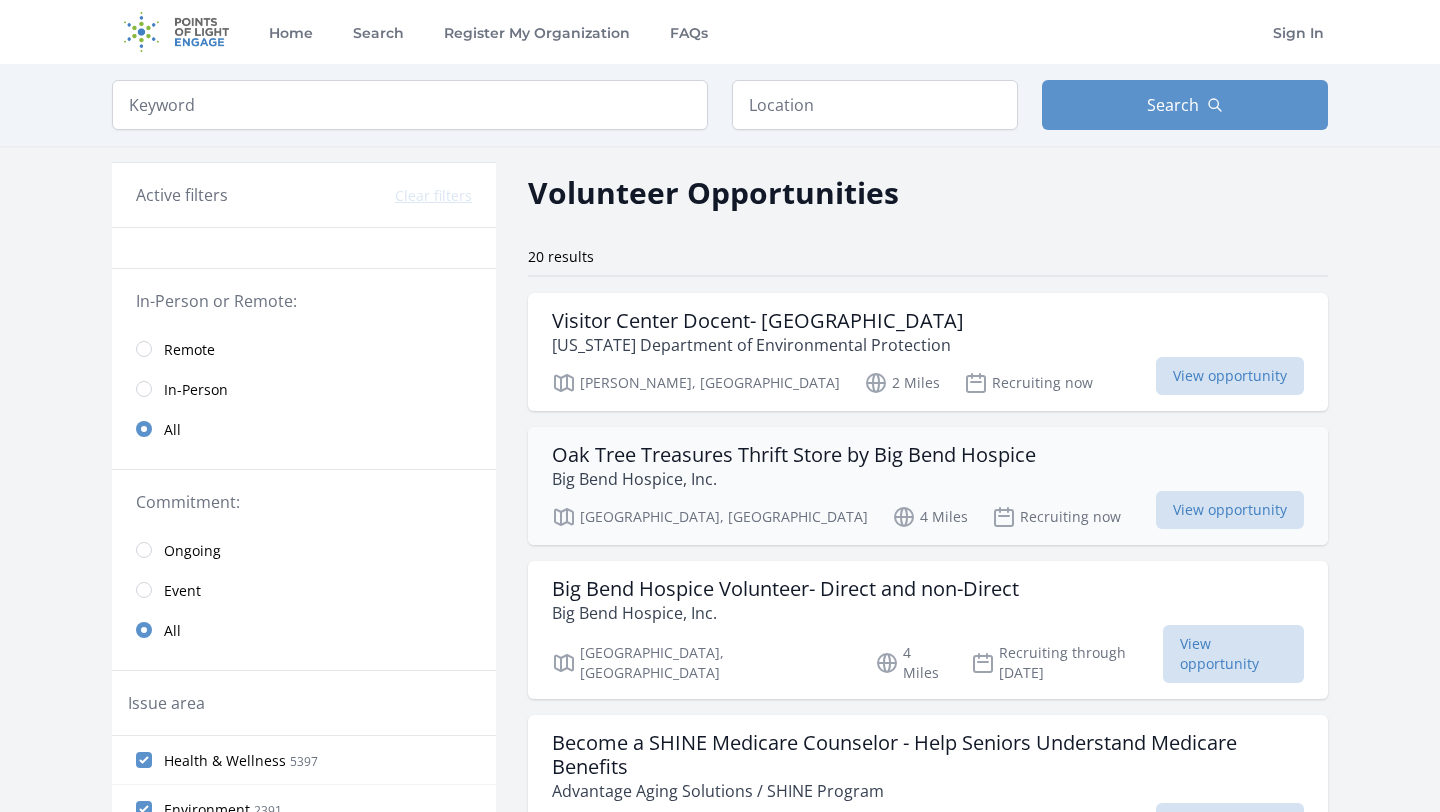 click on "Oak Tree Treasures Thrift Store by Big Bend Hospice" at bounding box center (794, 455) 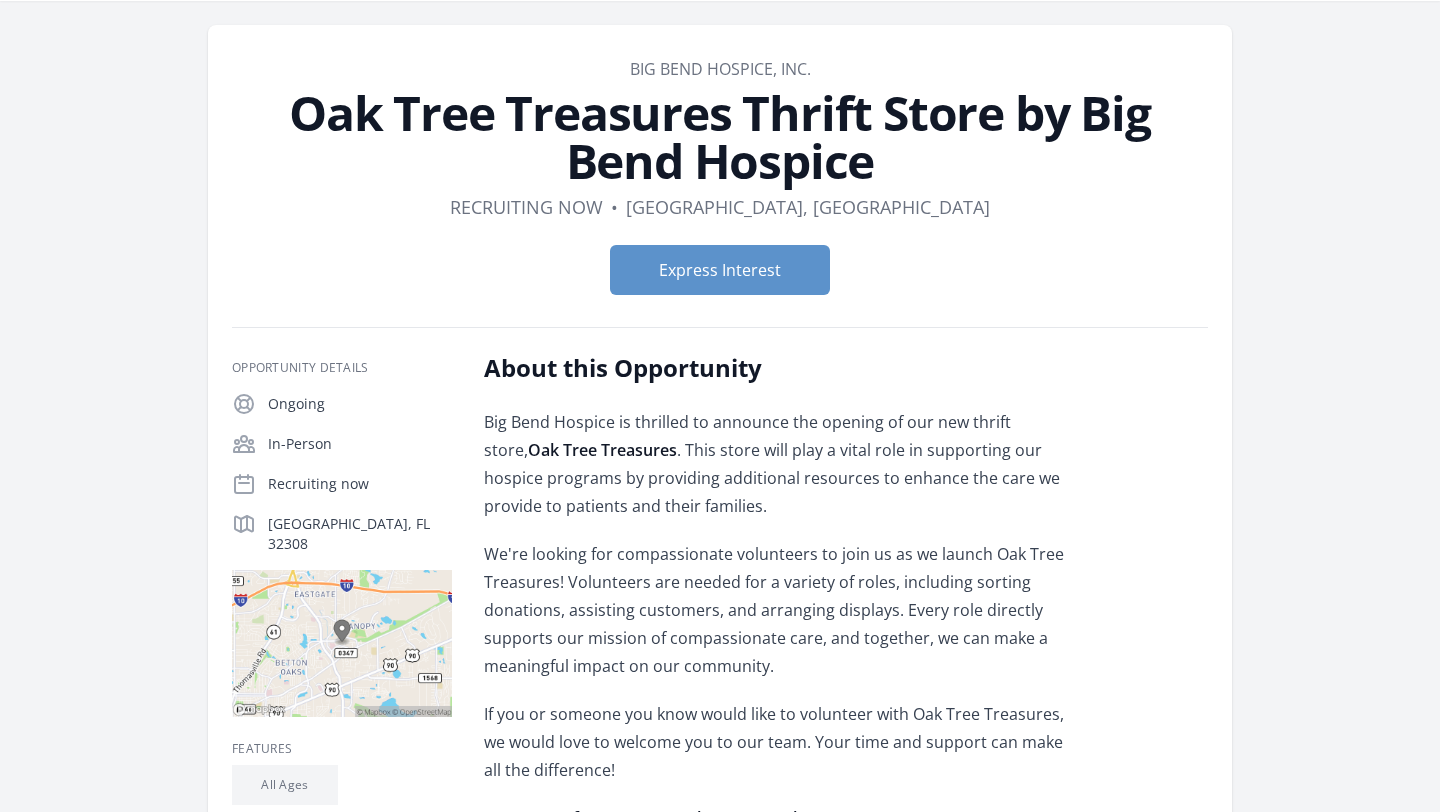scroll, scrollTop: 66, scrollLeft: 0, axis: vertical 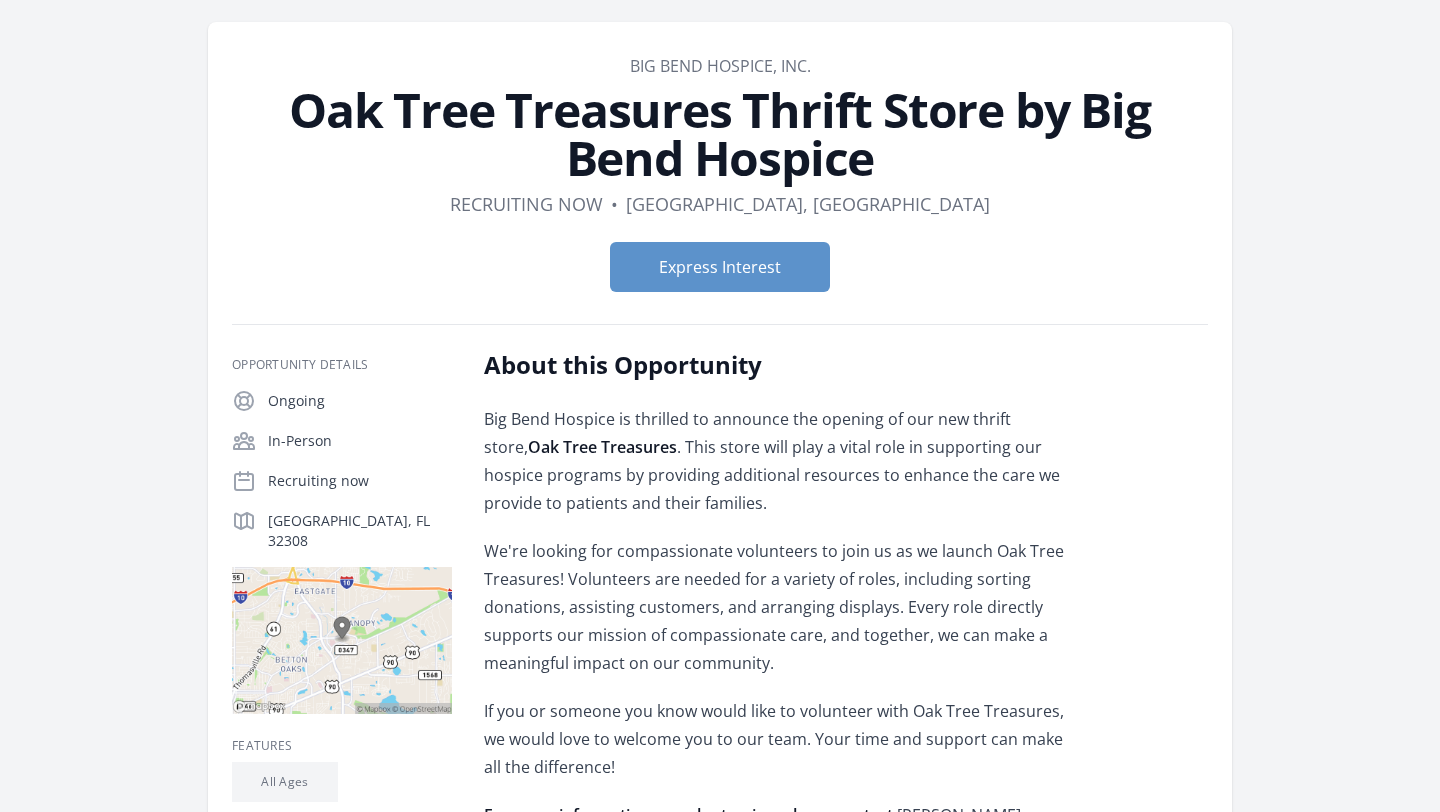 click on "Oak Tree Treasures Thrift Store by Big Bend Hospice" at bounding box center (720, 134) 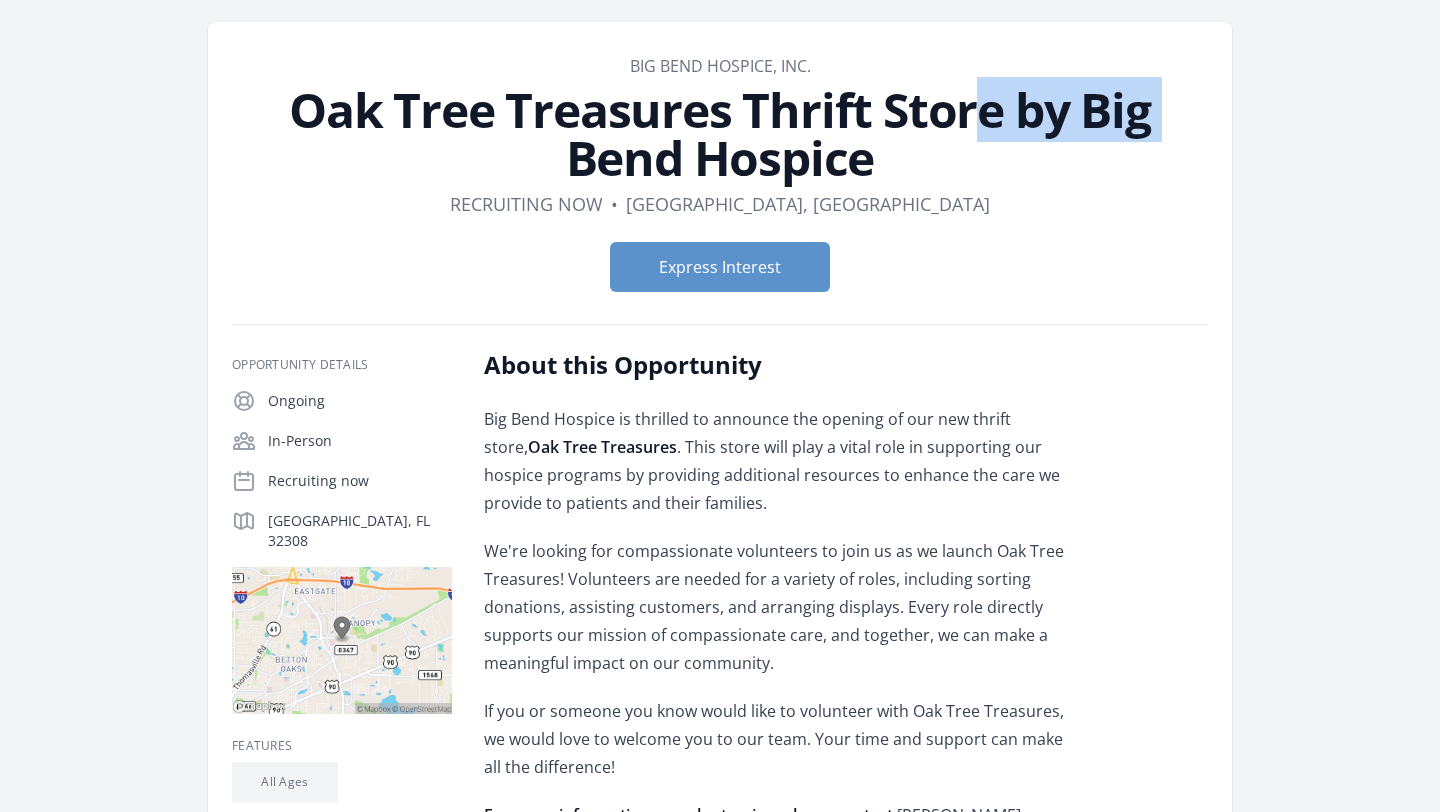 click on "Oak Tree Treasures Thrift Store by Big Bend Hospice" at bounding box center (720, 134) 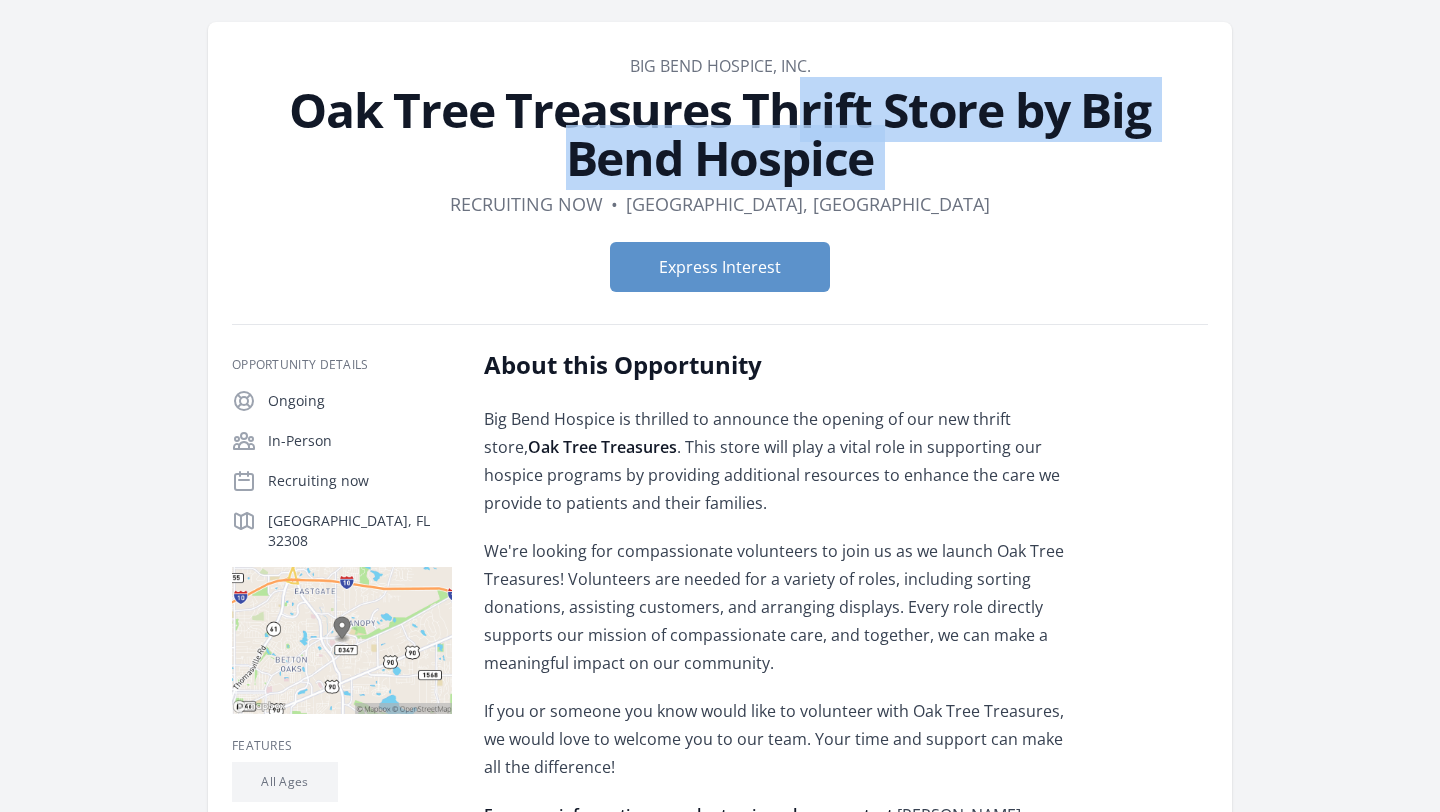 click on "Oak Tree Treasures Thrift Store by Big Bend Hospice" at bounding box center (720, 134) 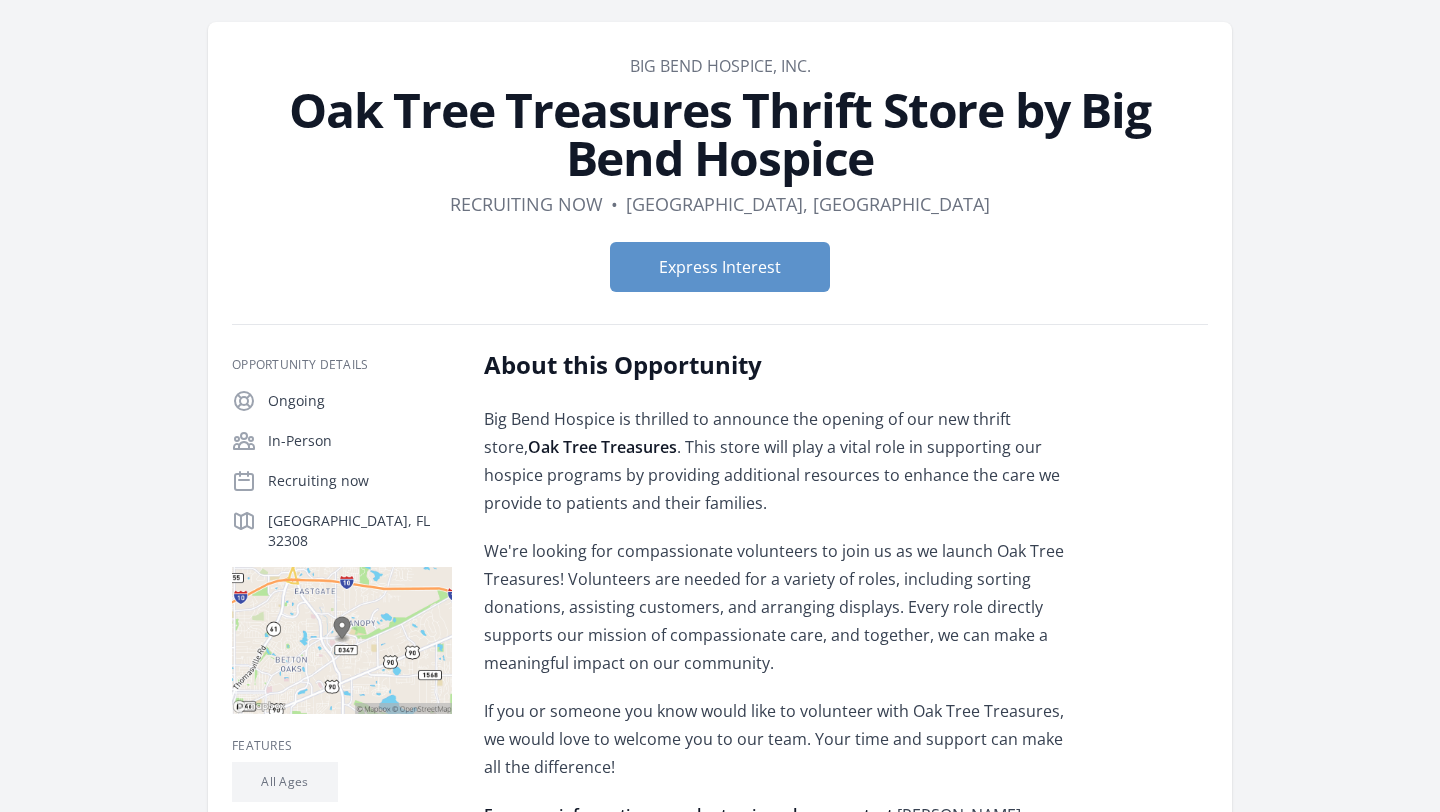 click on "Big Bend Hospice is thrilled to announce the opening of our new thrift store,  Oak Tree Treasures . This store will play a vital role in supporting our hospice programs by providing additional resources to enhance the care we provide to patients and their families." at bounding box center (776, 461) 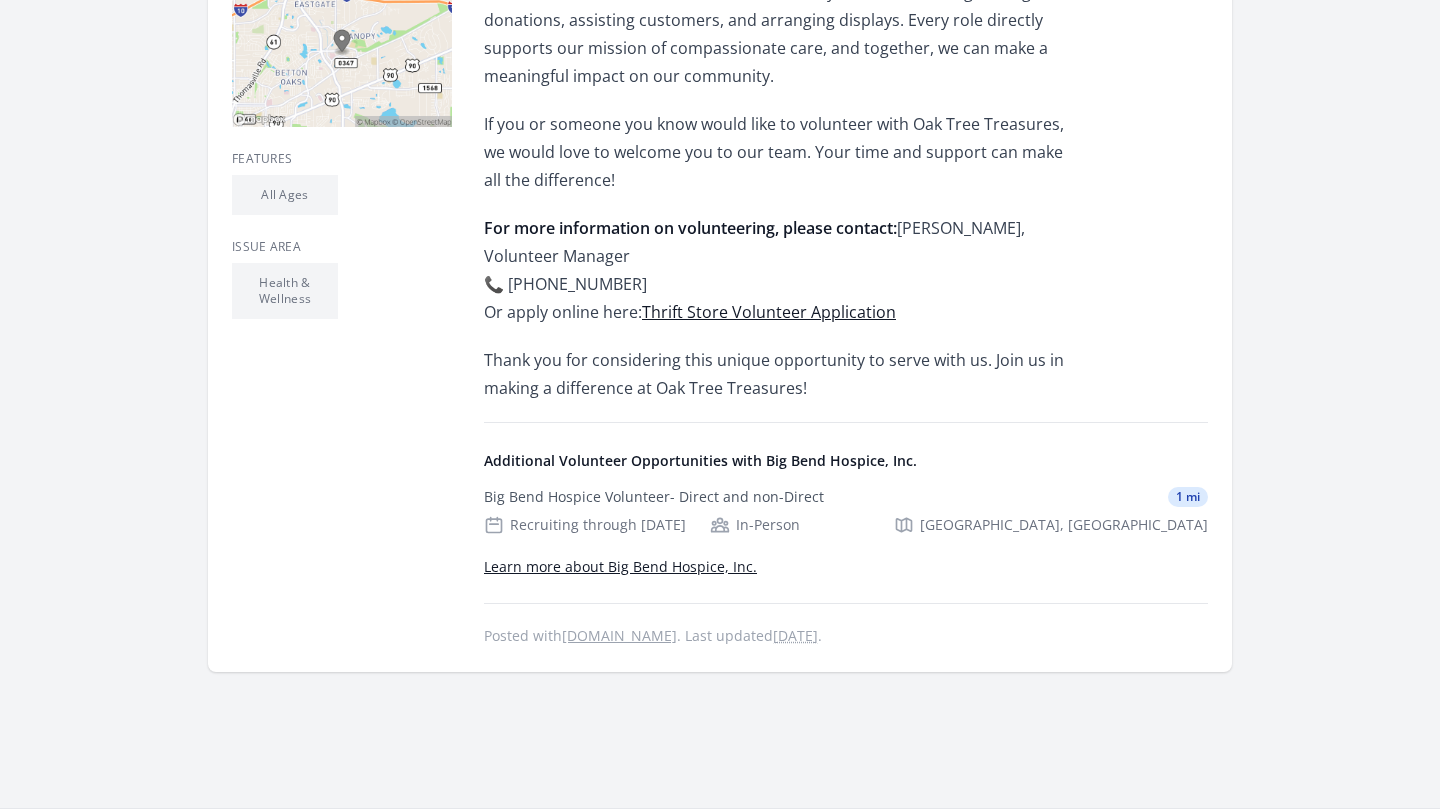 scroll, scrollTop: 554, scrollLeft: 0, axis: vertical 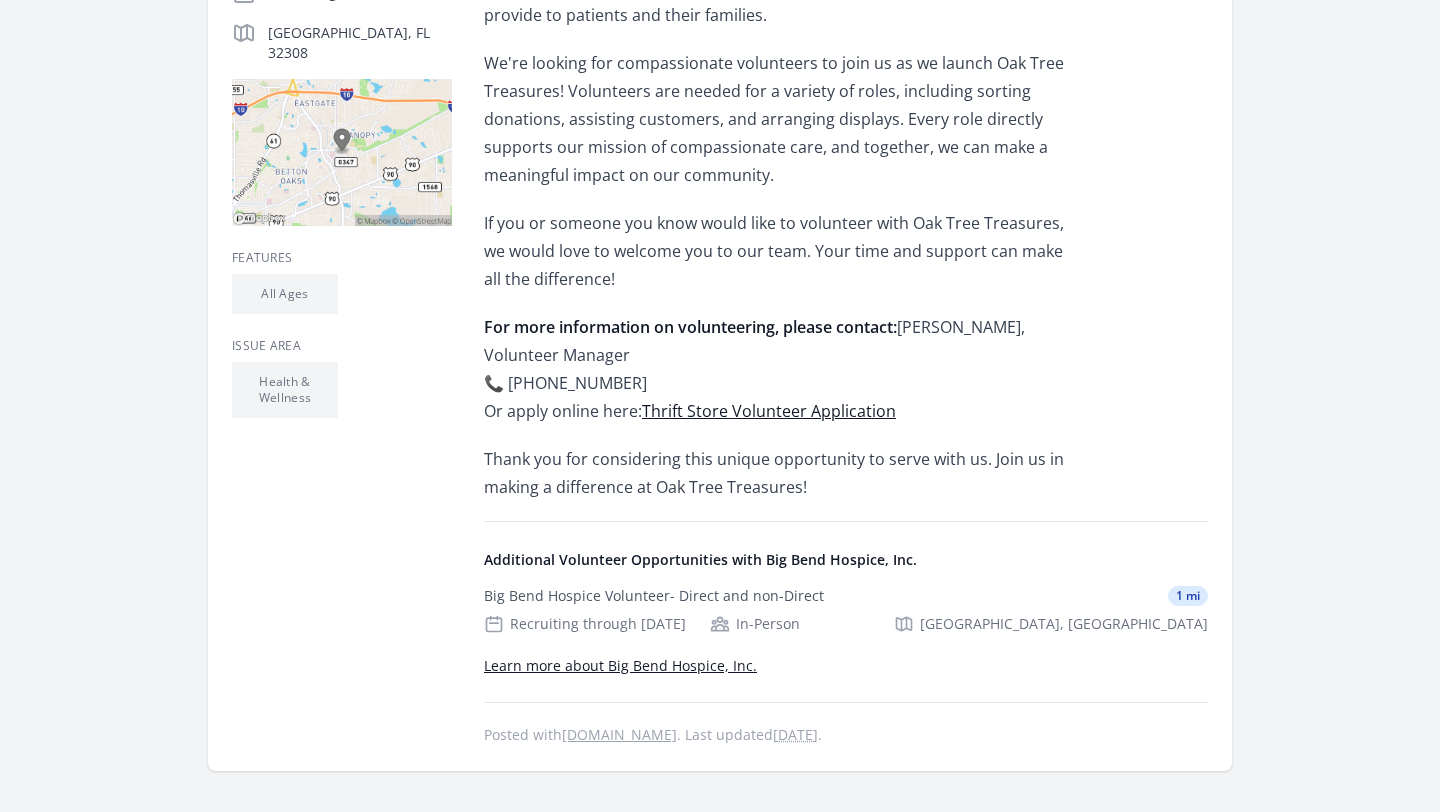 click on "Thrift Store Volunteer Application" at bounding box center [769, 411] 